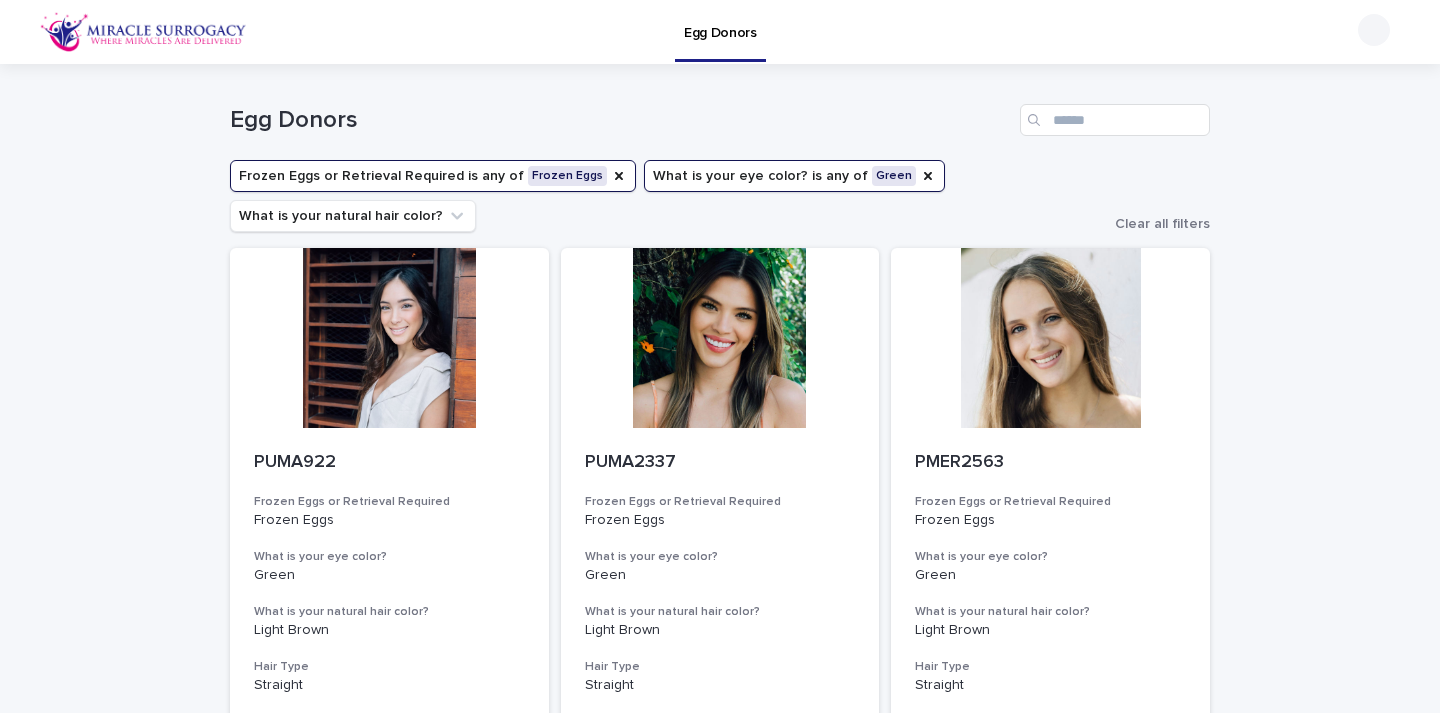 scroll, scrollTop: 0, scrollLeft: 0, axis: both 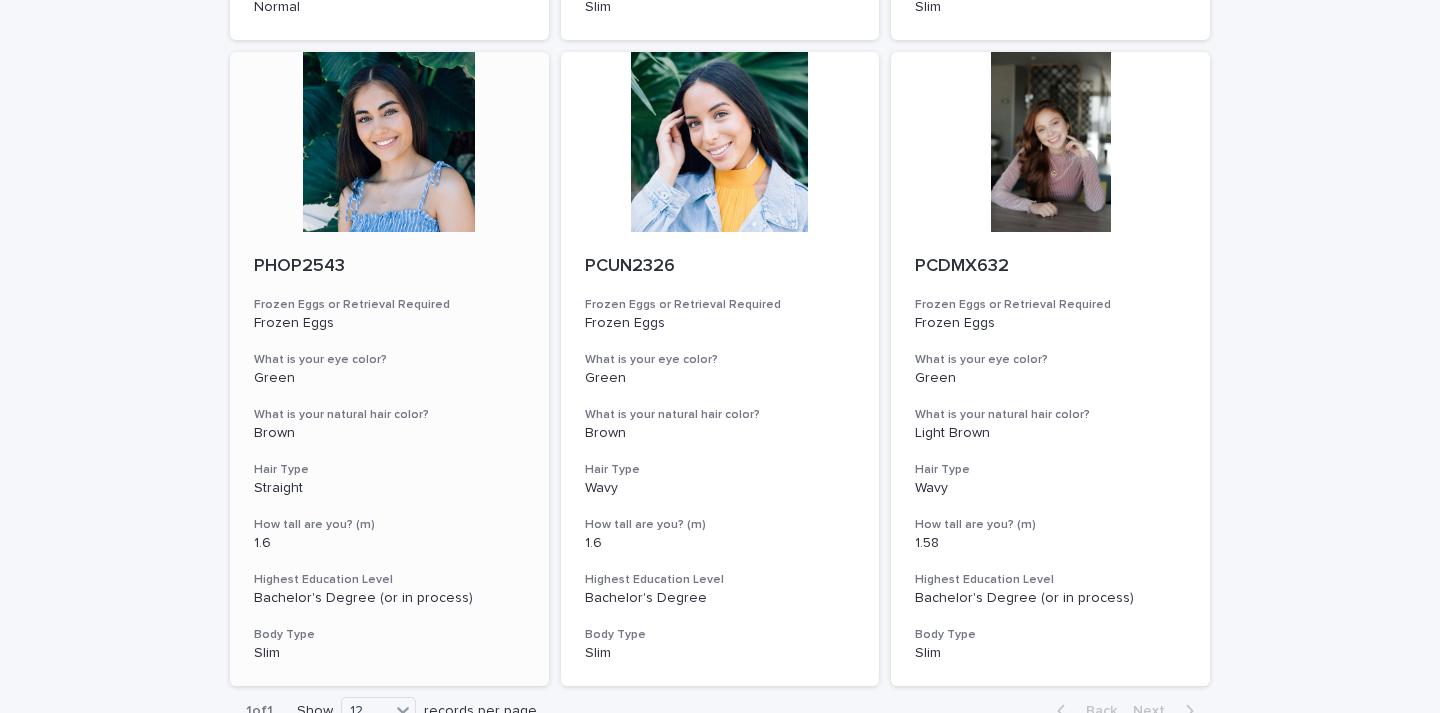 click on "Frozen Eggs" at bounding box center [389, 323] 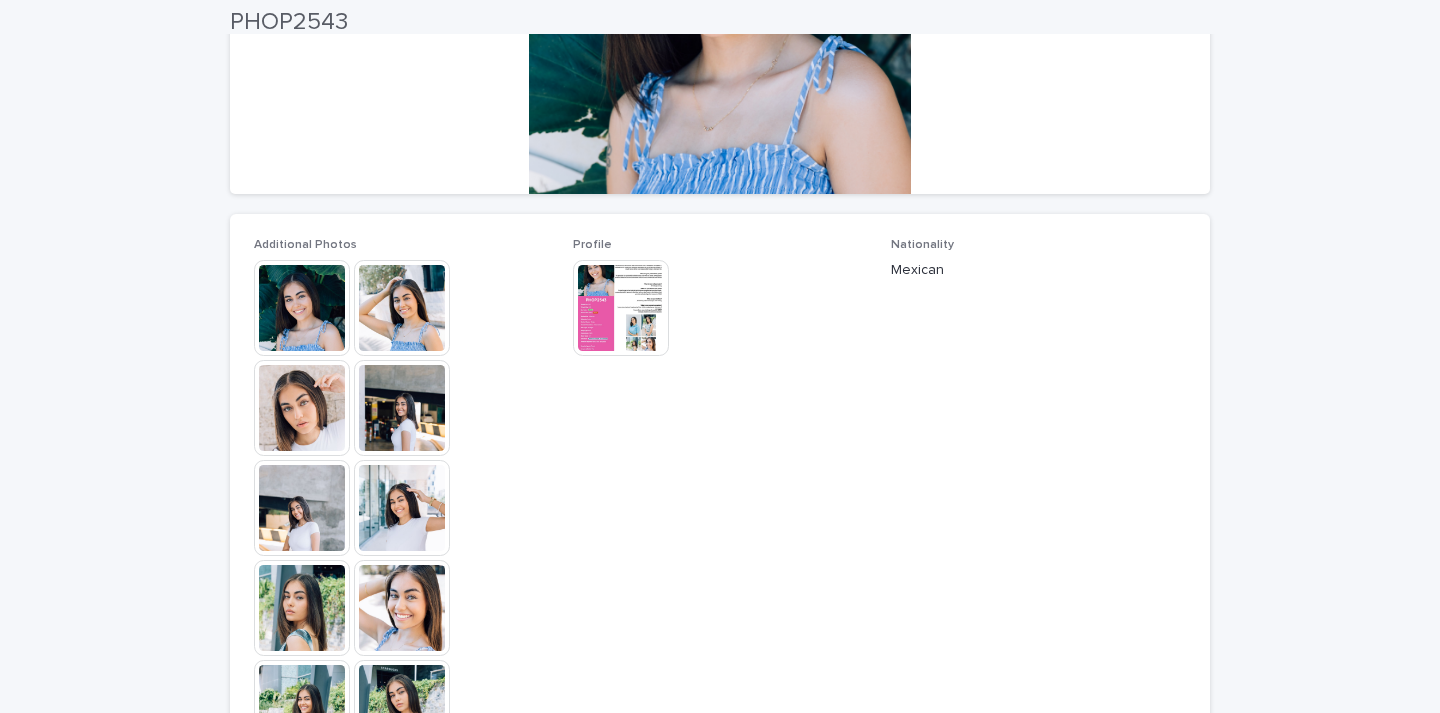 scroll, scrollTop: 413, scrollLeft: 0, axis: vertical 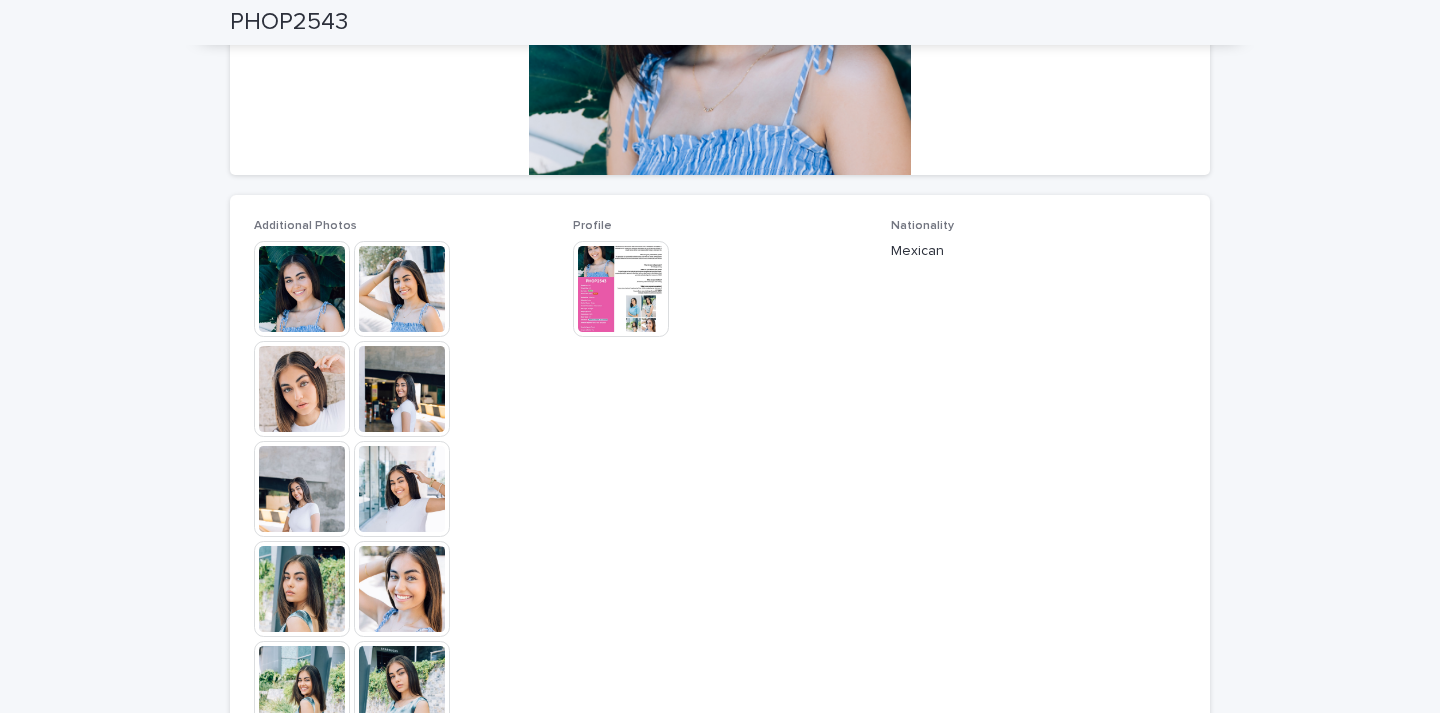 click at bounding box center (621, 289) 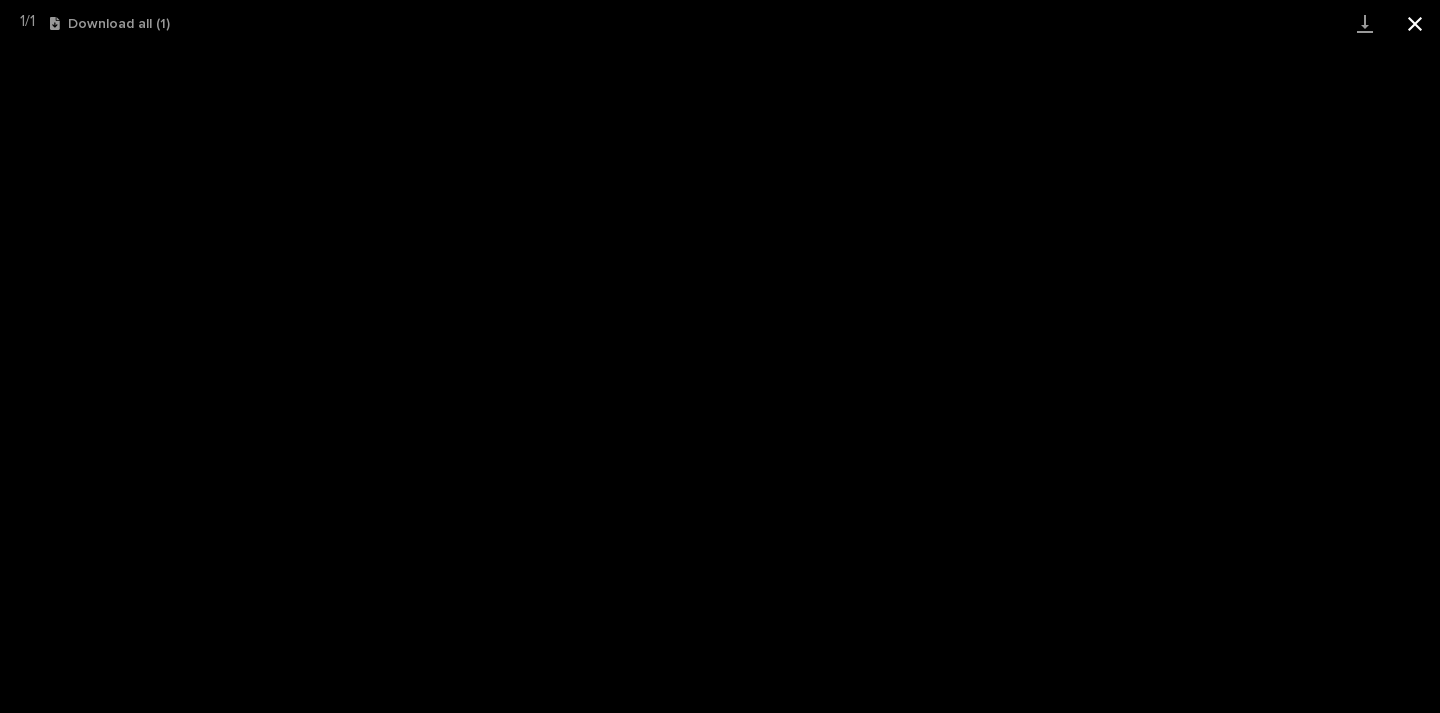 click at bounding box center (1415, 23) 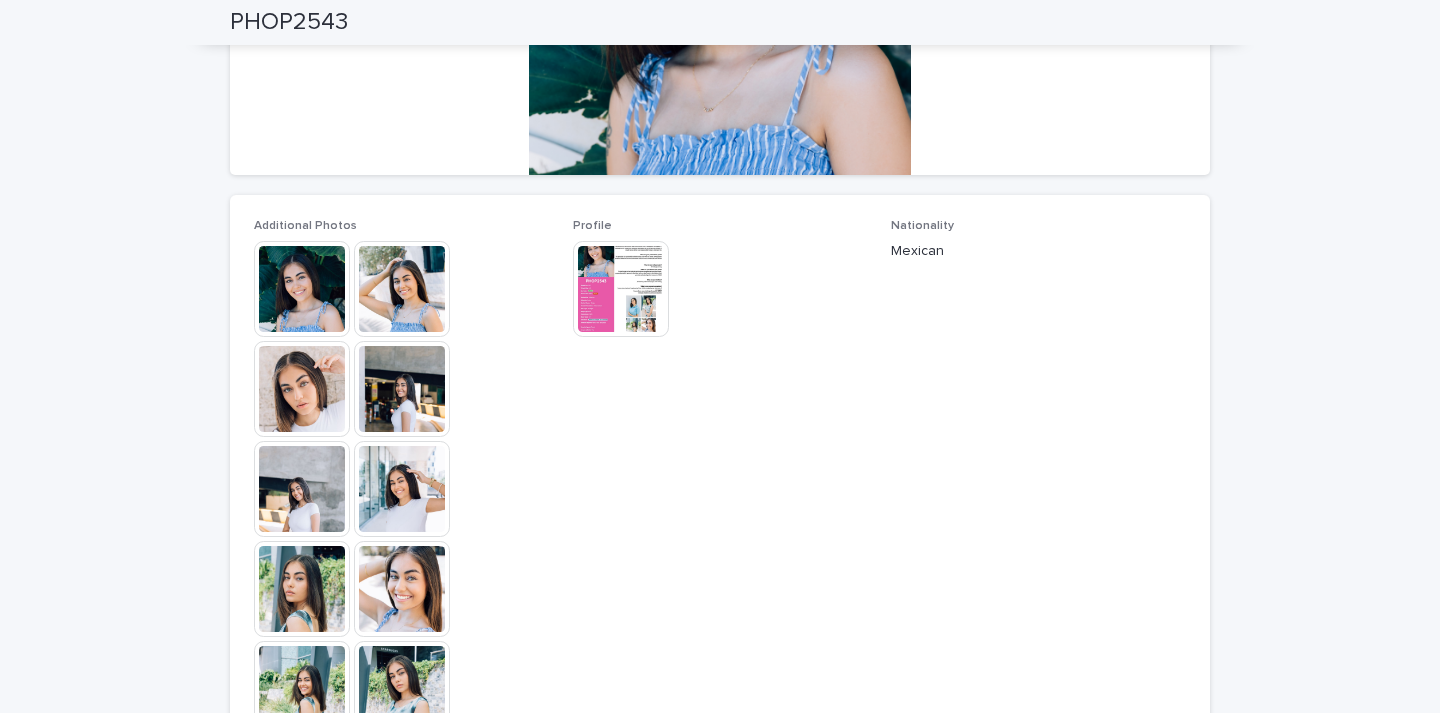 click at bounding box center (402, 489) 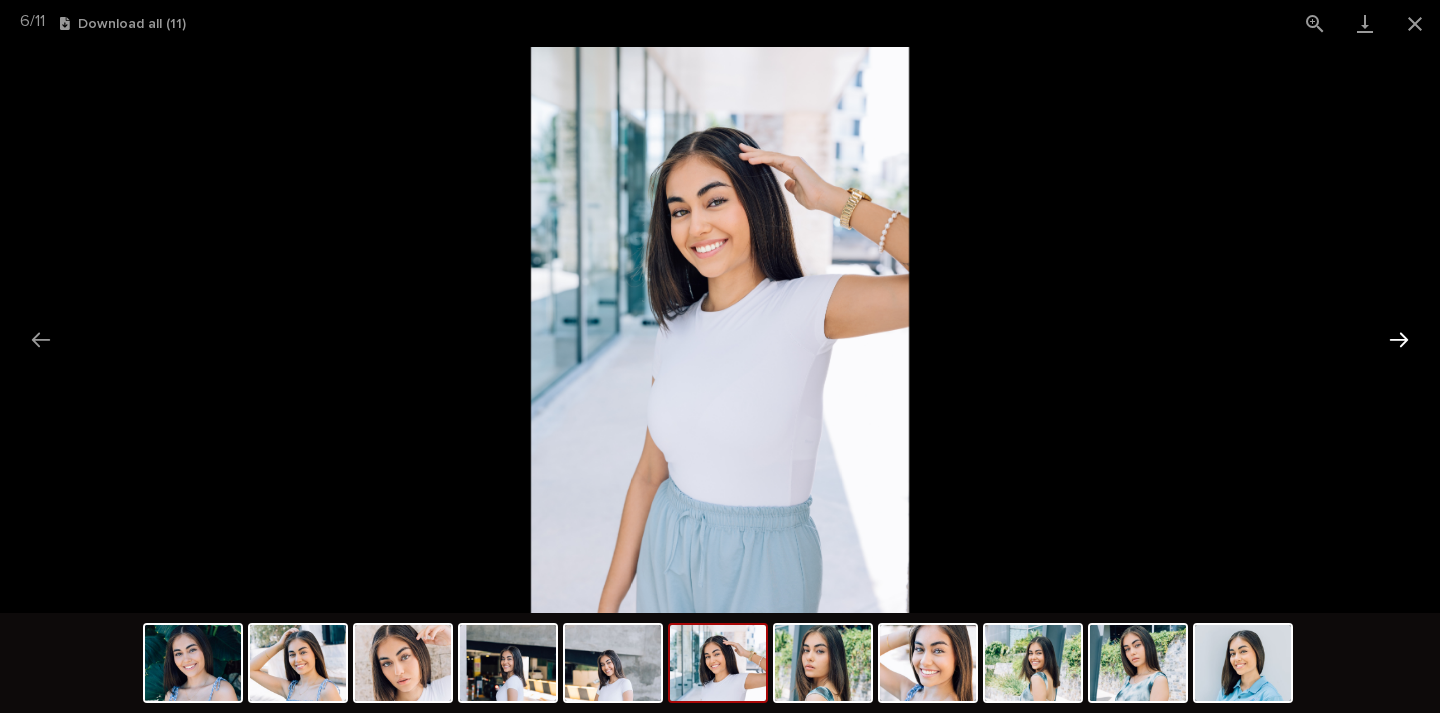 click at bounding box center [1399, 339] 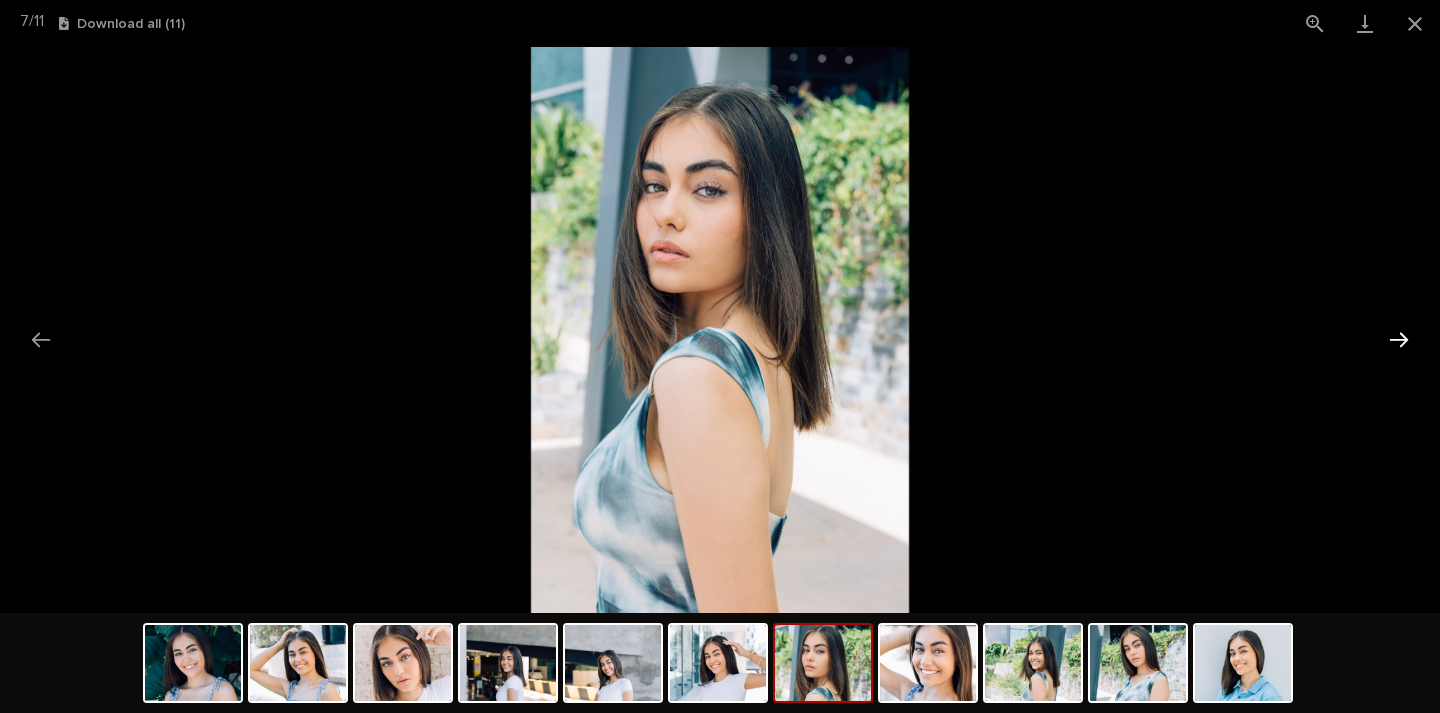 click at bounding box center [1399, 339] 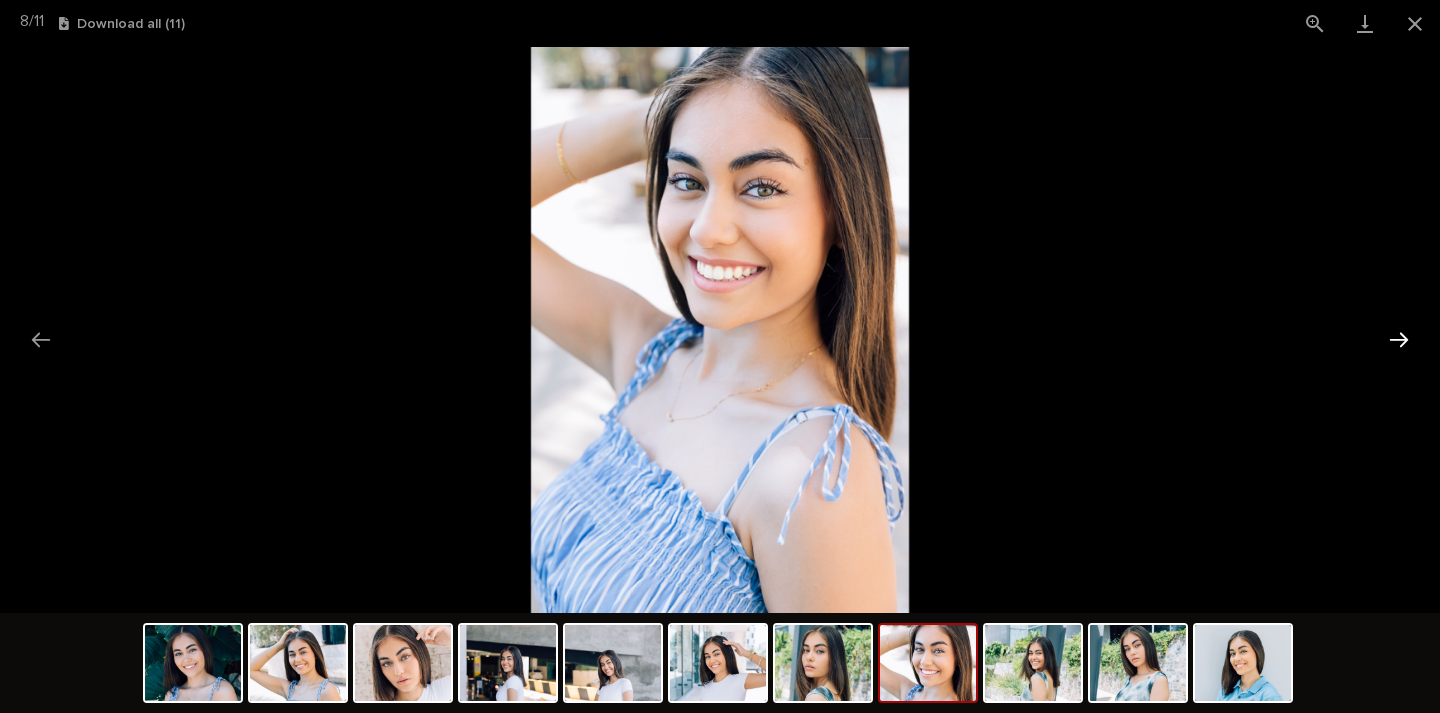 click at bounding box center (1399, 339) 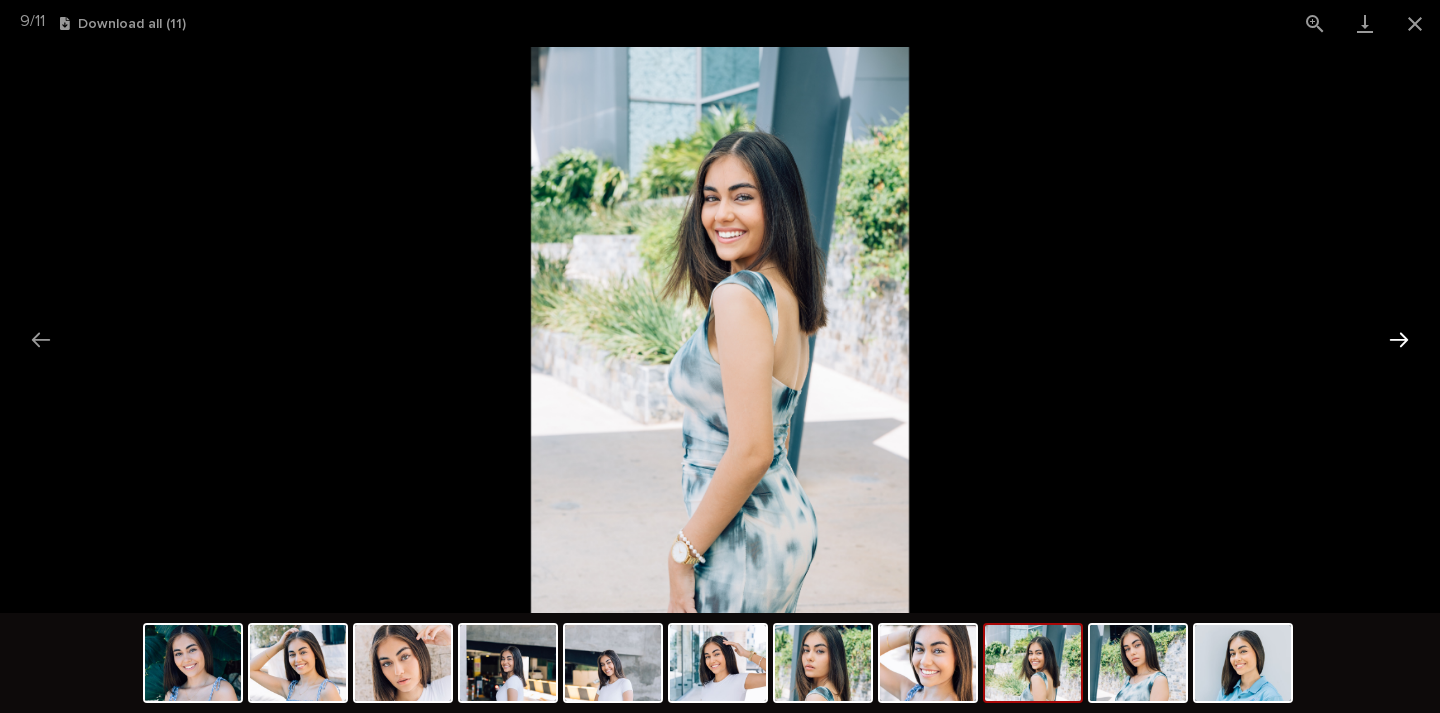 click at bounding box center (1399, 339) 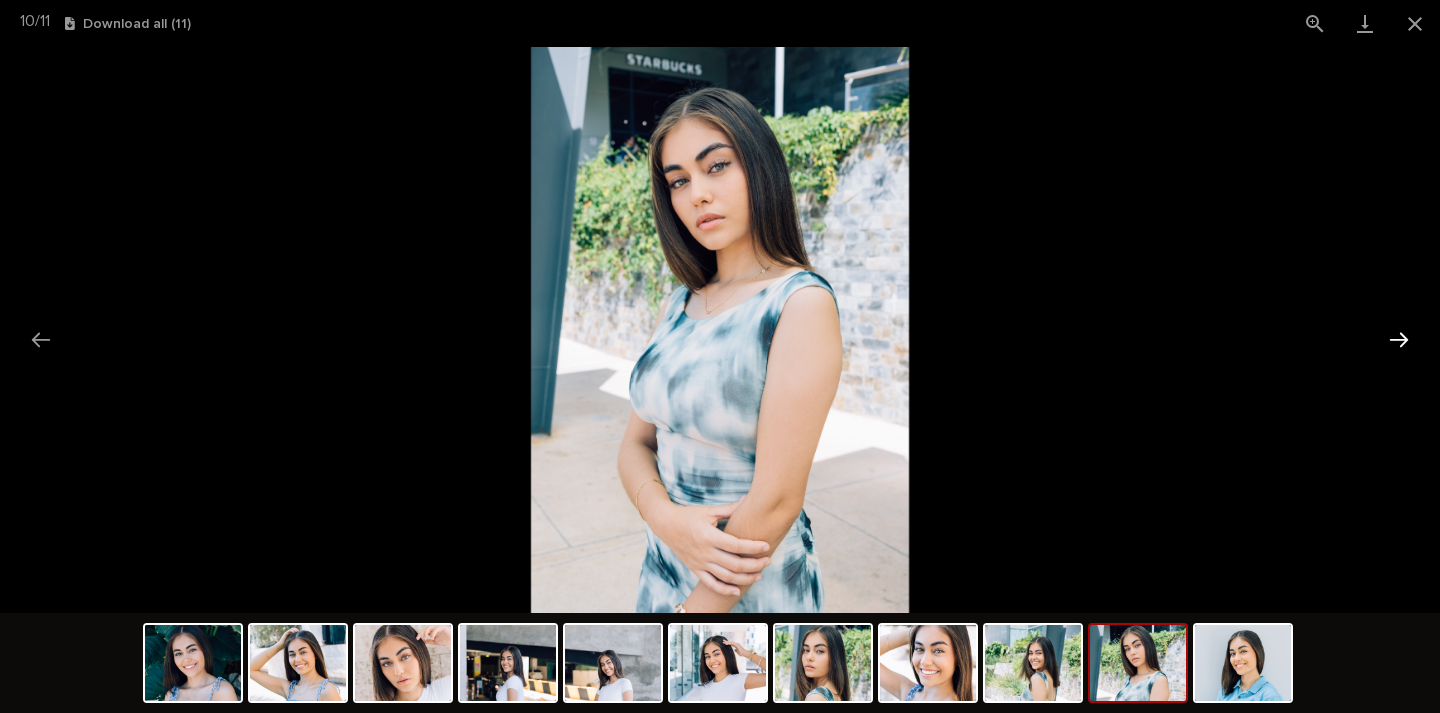 click at bounding box center (1399, 339) 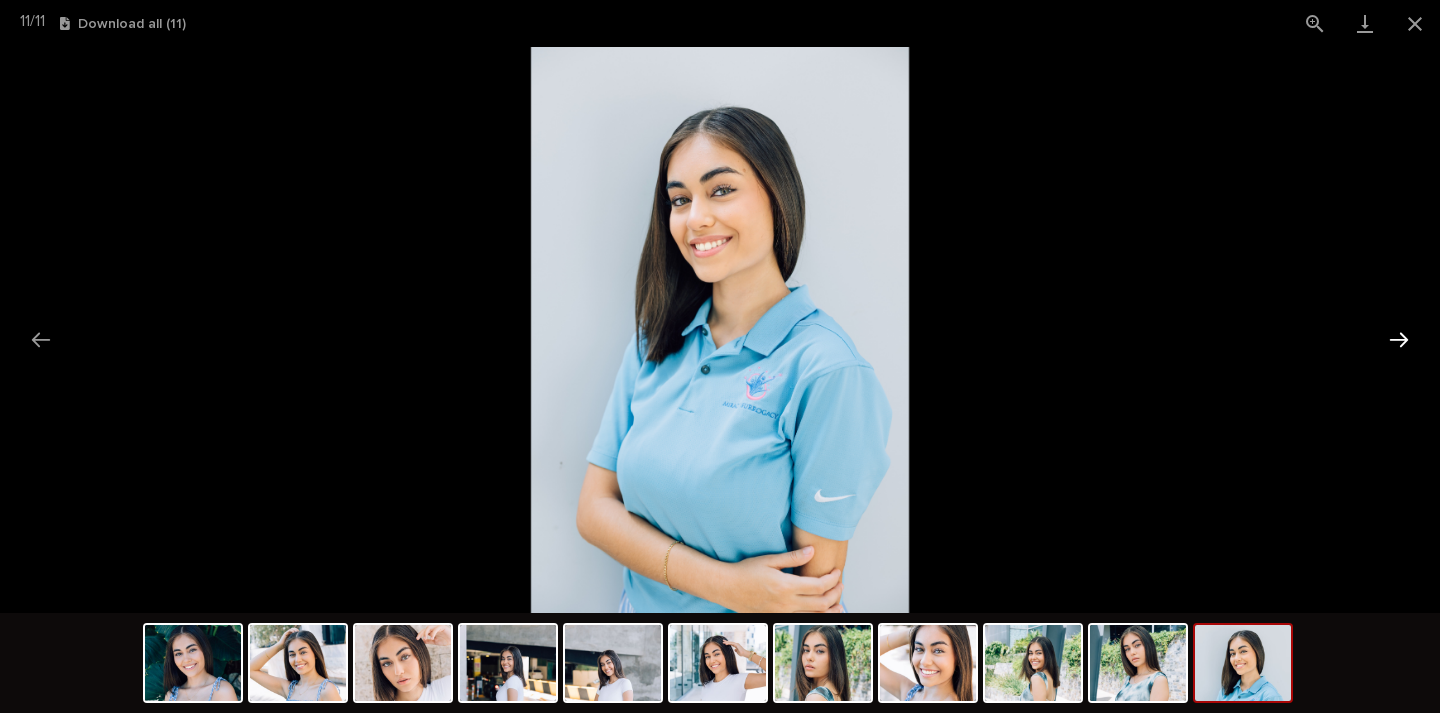 click at bounding box center [1399, 339] 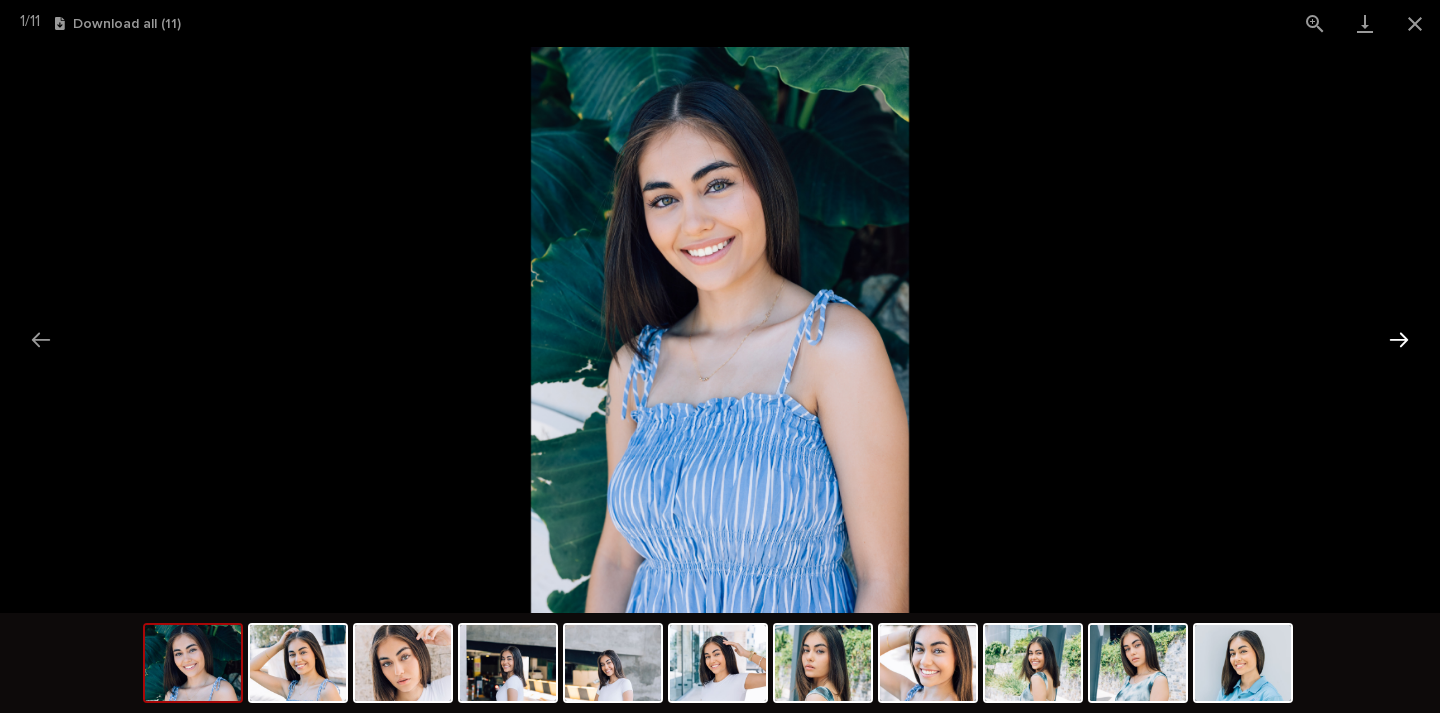 click at bounding box center [1399, 339] 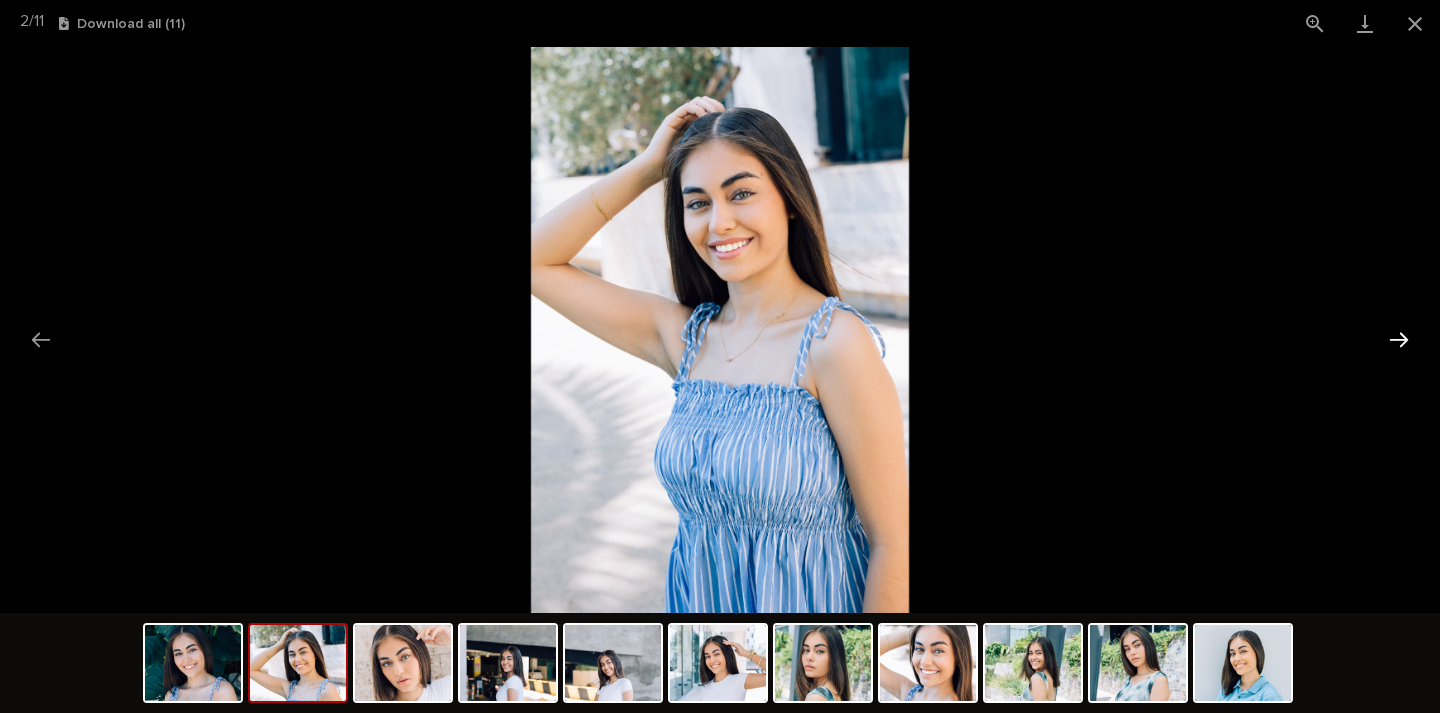 click at bounding box center [1399, 339] 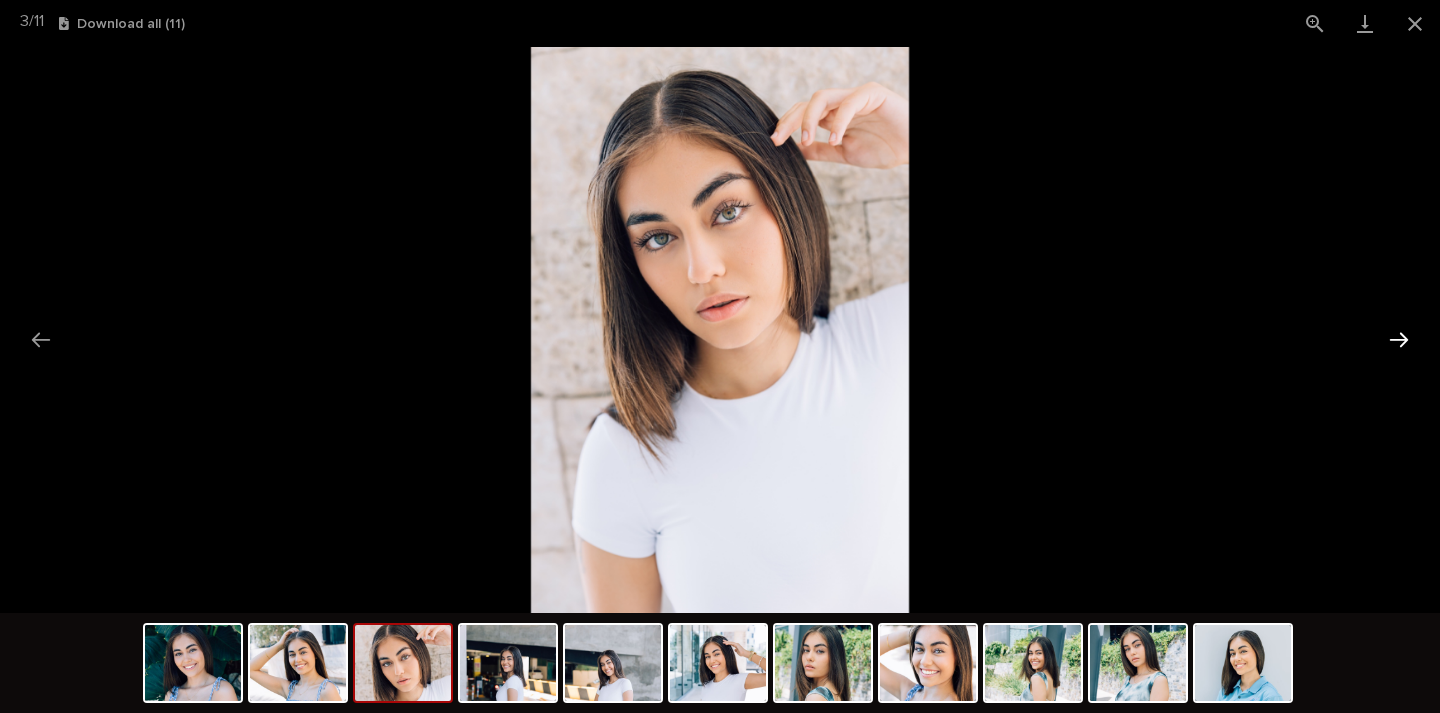 click at bounding box center (1399, 339) 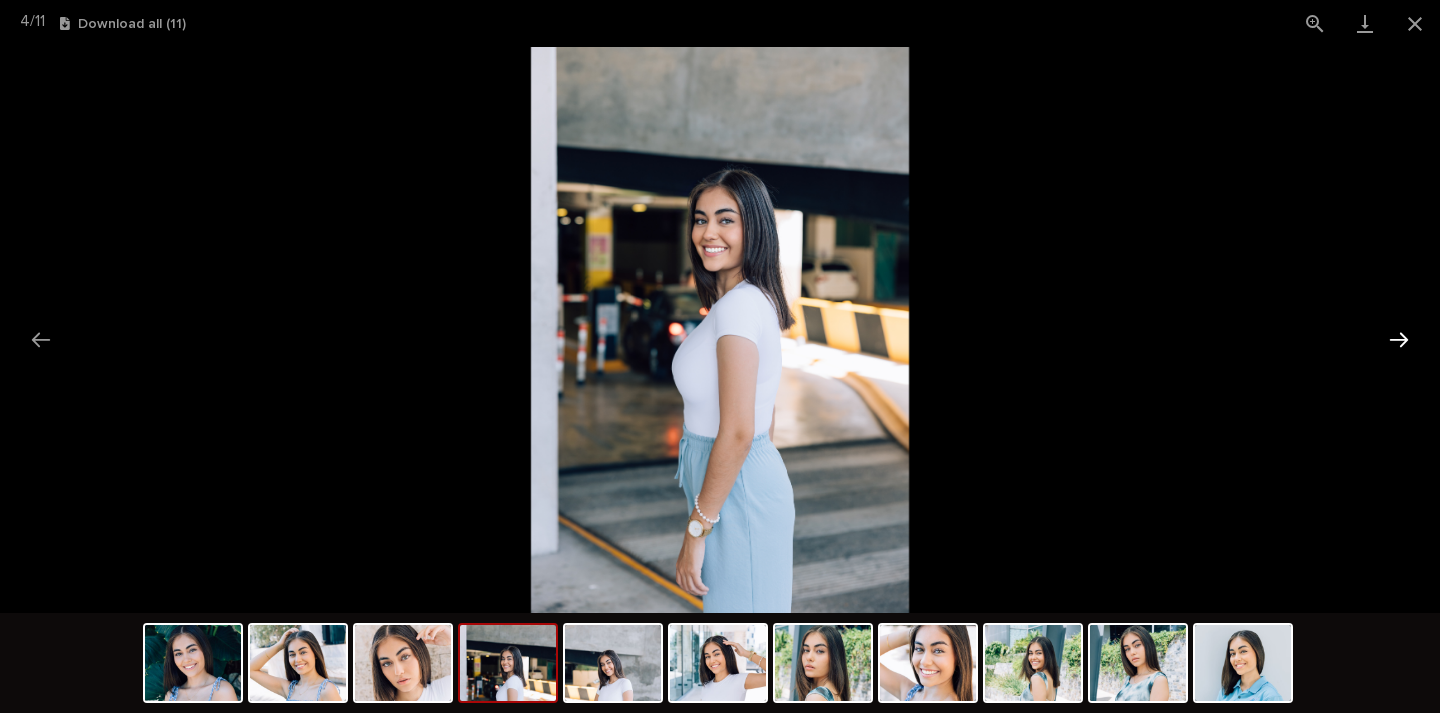 click at bounding box center [1399, 339] 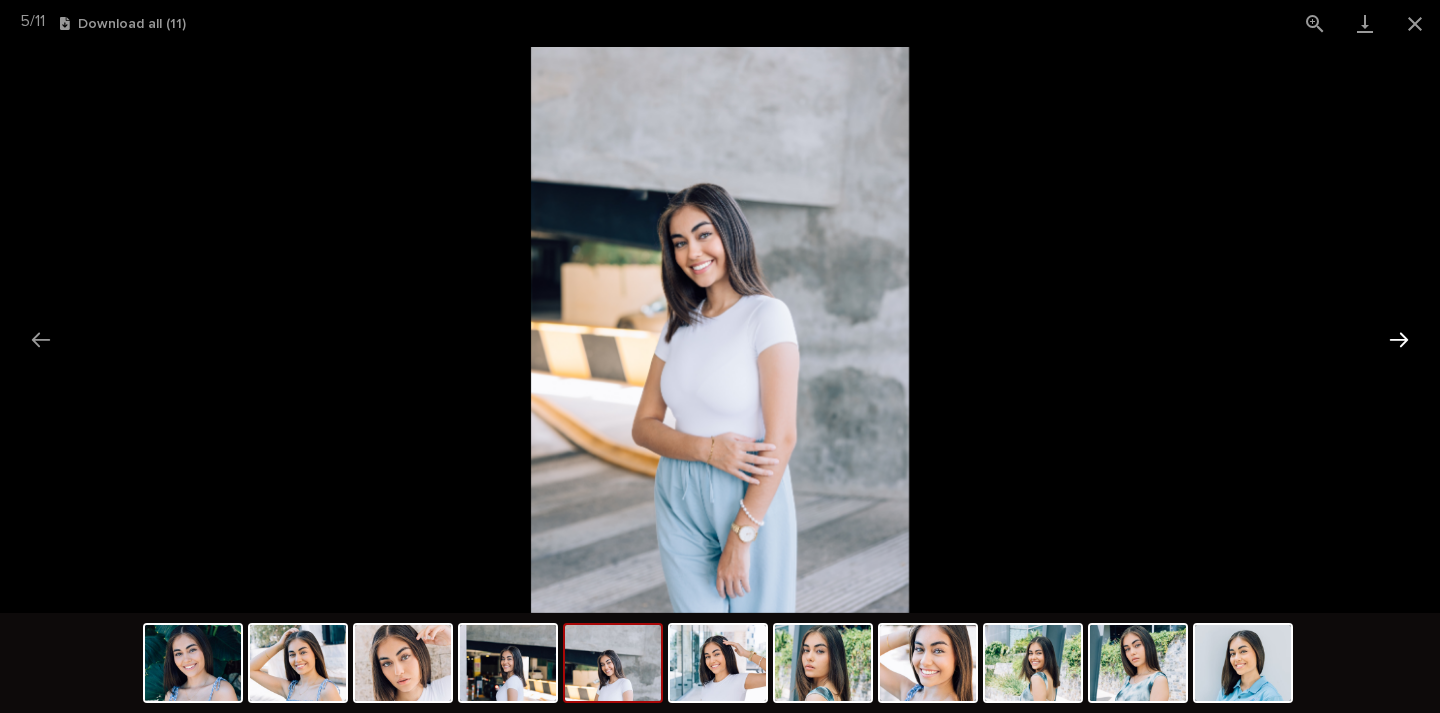 click at bounding box center (1399, 339) 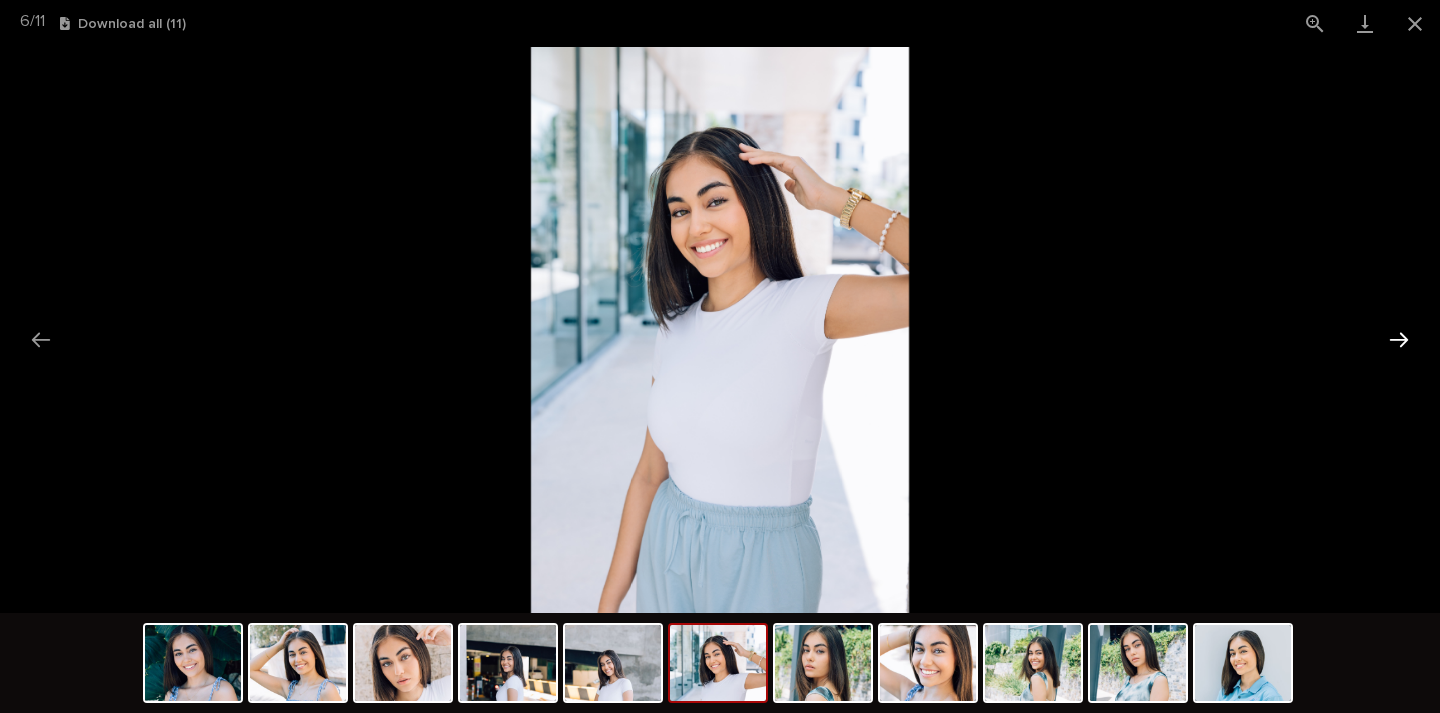 click at bounding box center (1399, 339) 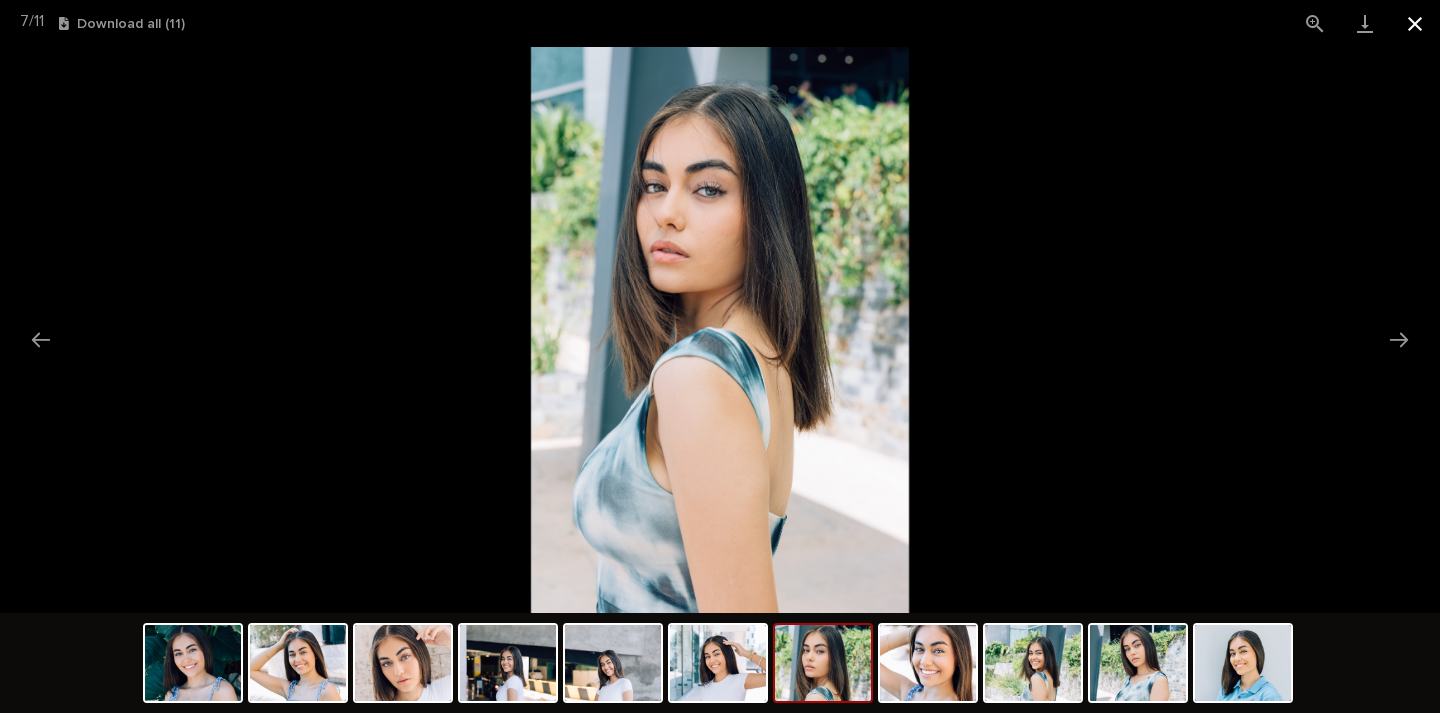 click at bounding box center [1415, 23] 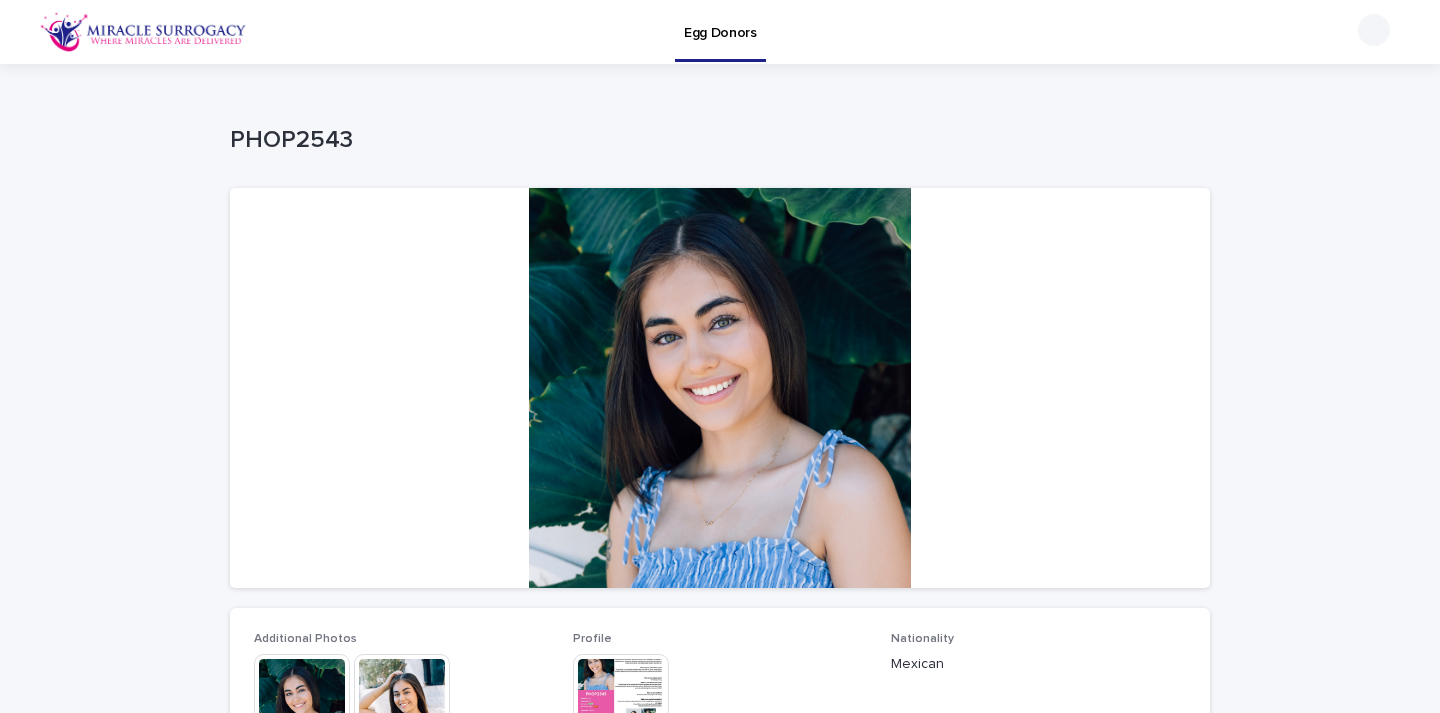 scroll, scrollTop: 0, scrollLeft: 0, axis: both 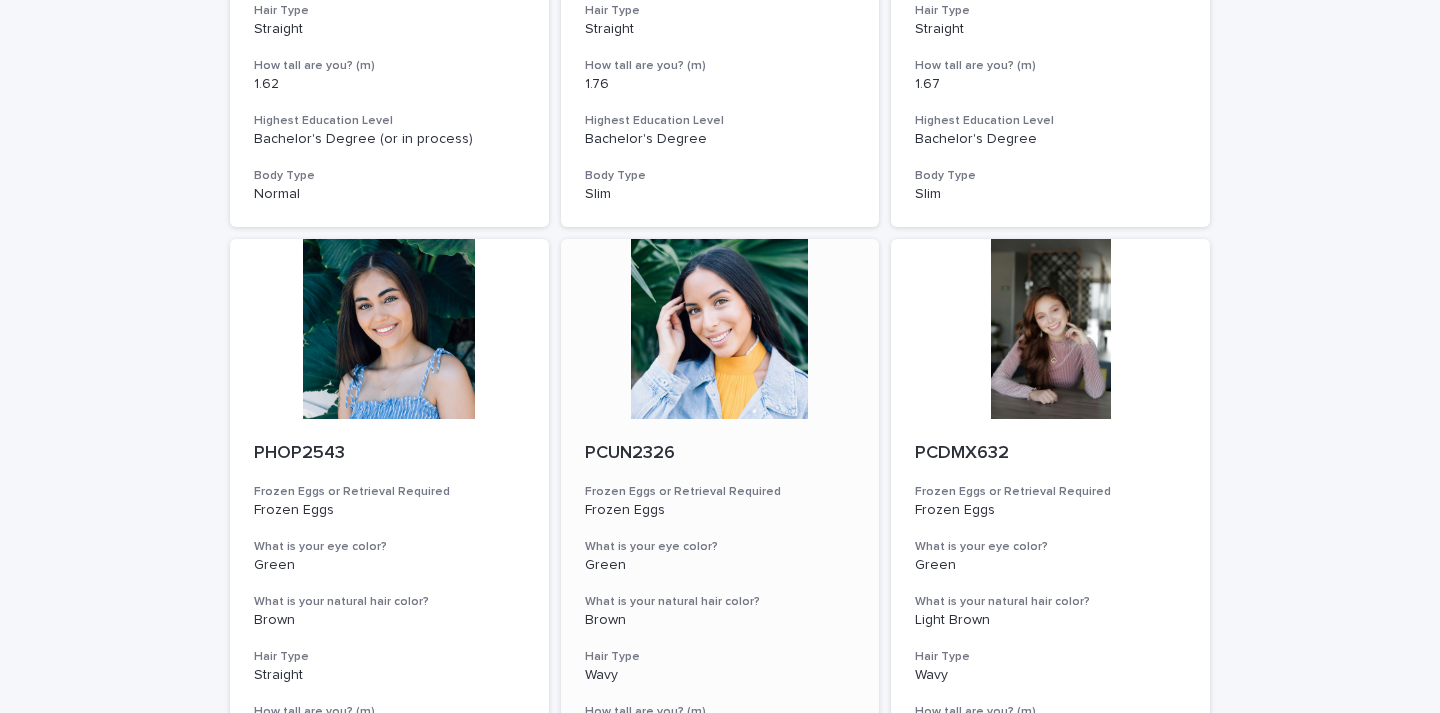 click at bounding box center (720, 329) 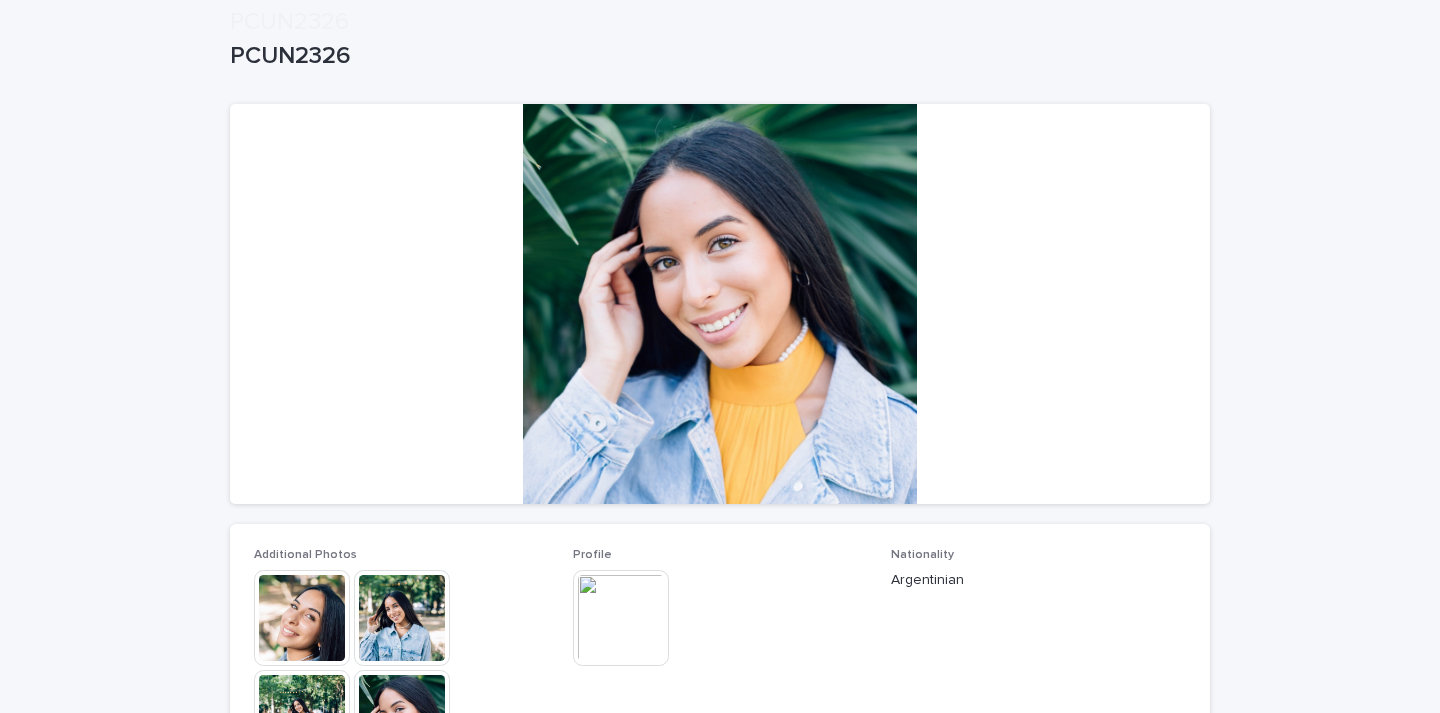scroll, scrollTop: 293, scrollLeft: 0, axis: vertical 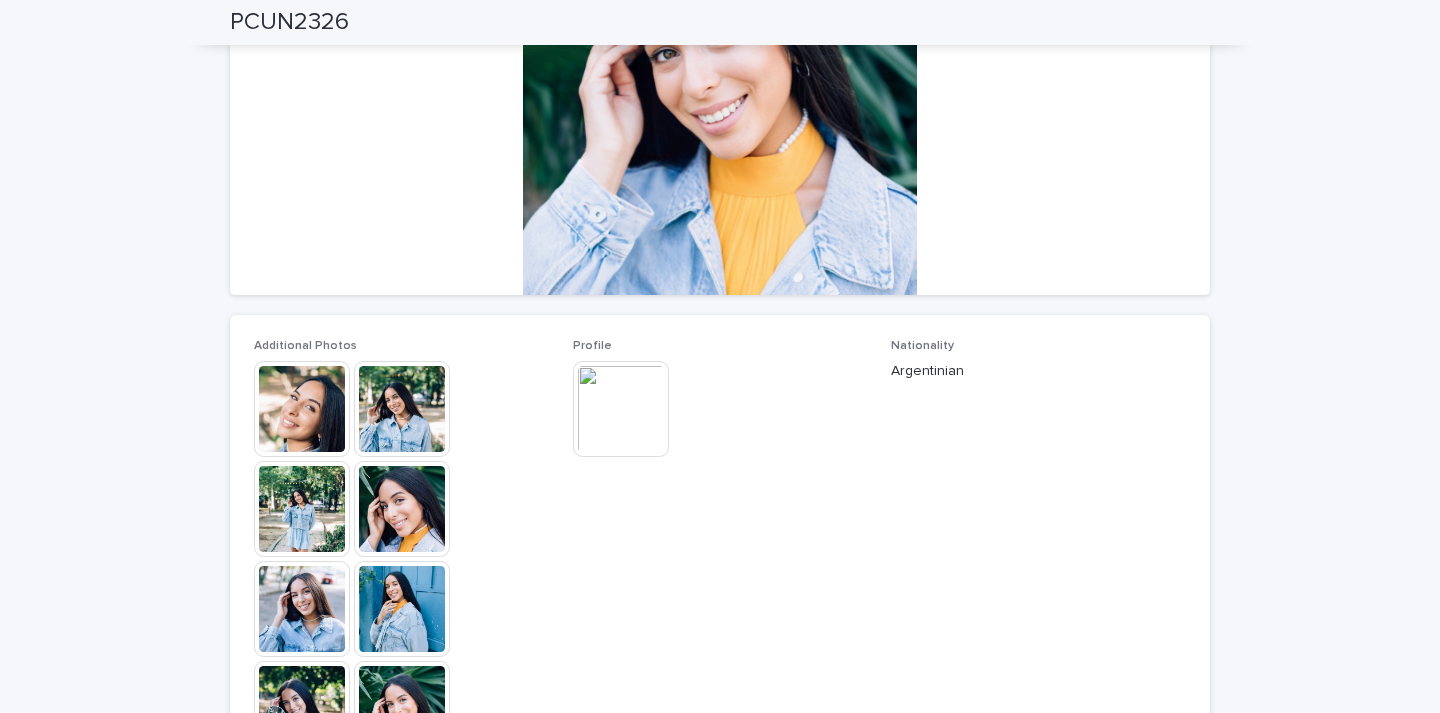 click at bounding box center (302, 409) 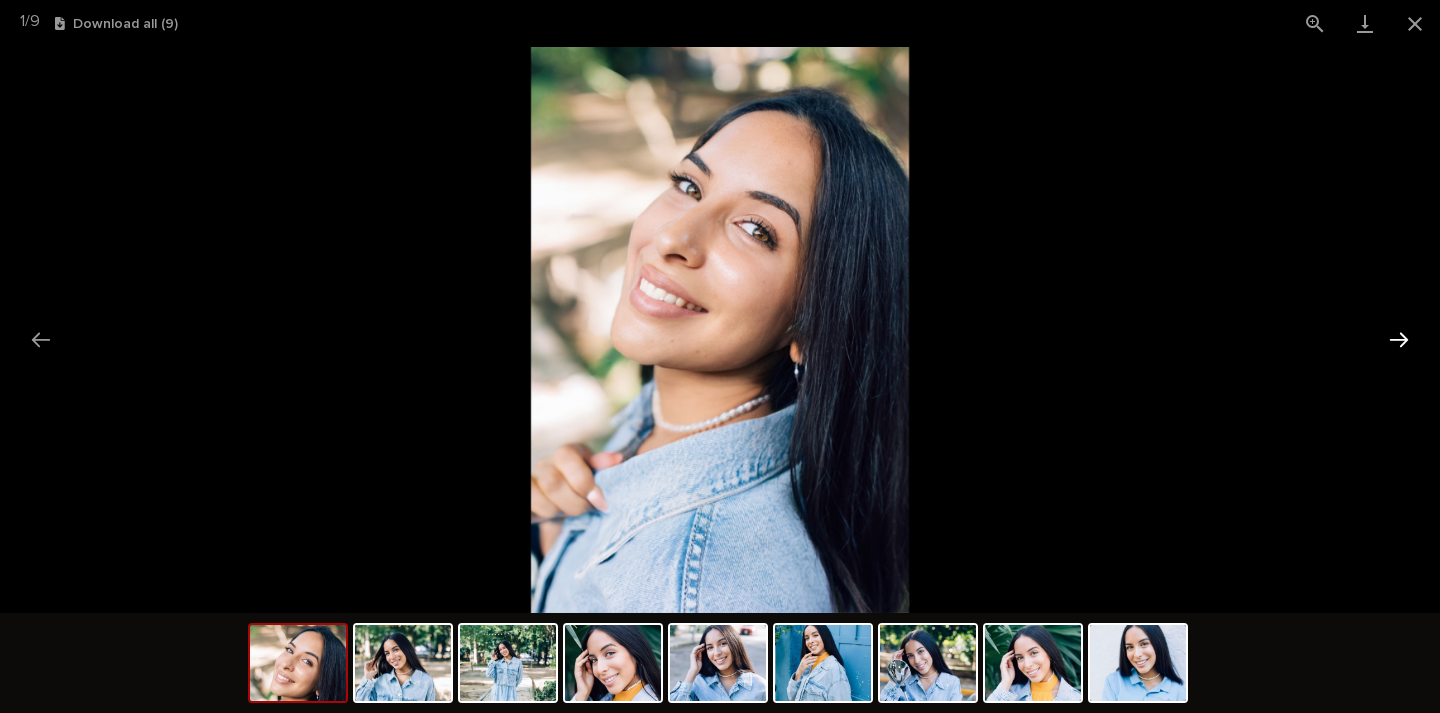click at bounding box center [1399, 339] 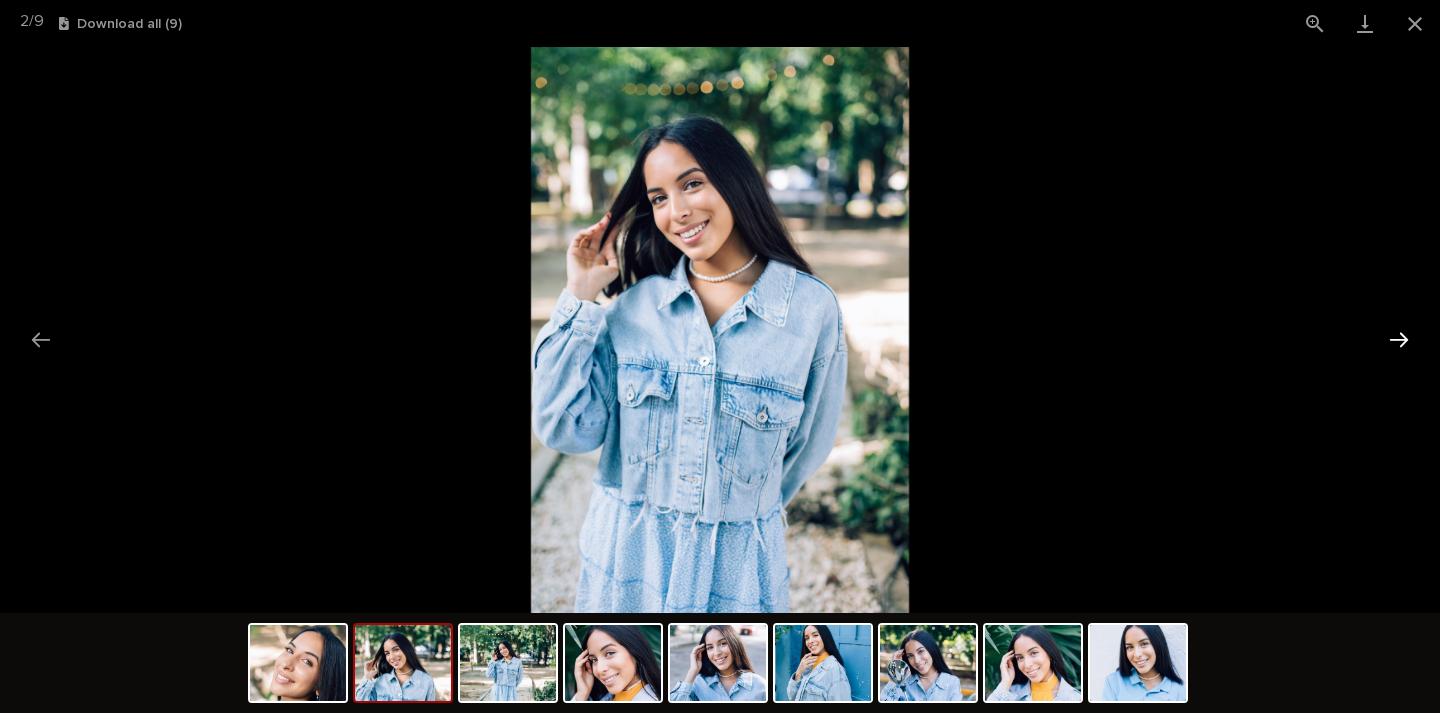 click at bounding box center [1399, 339] 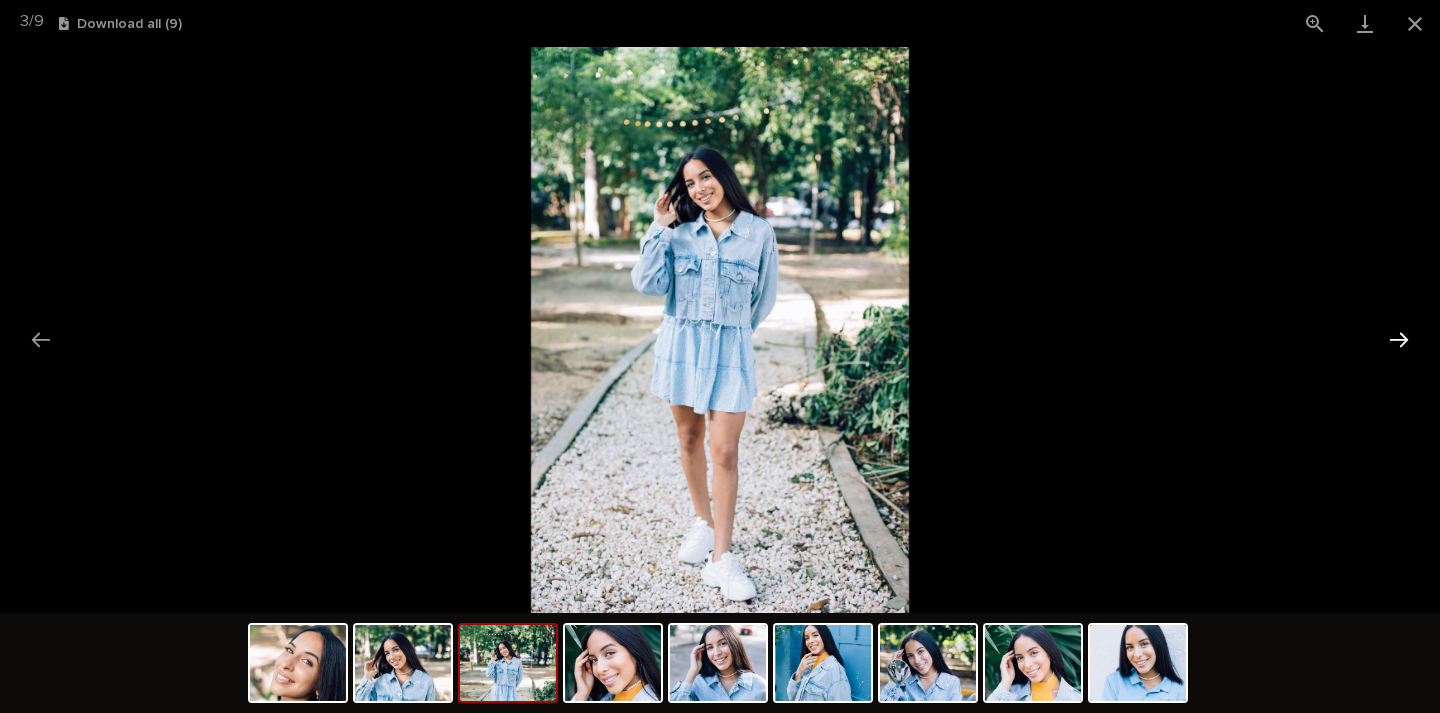 click at bounding box center (1399, 339) 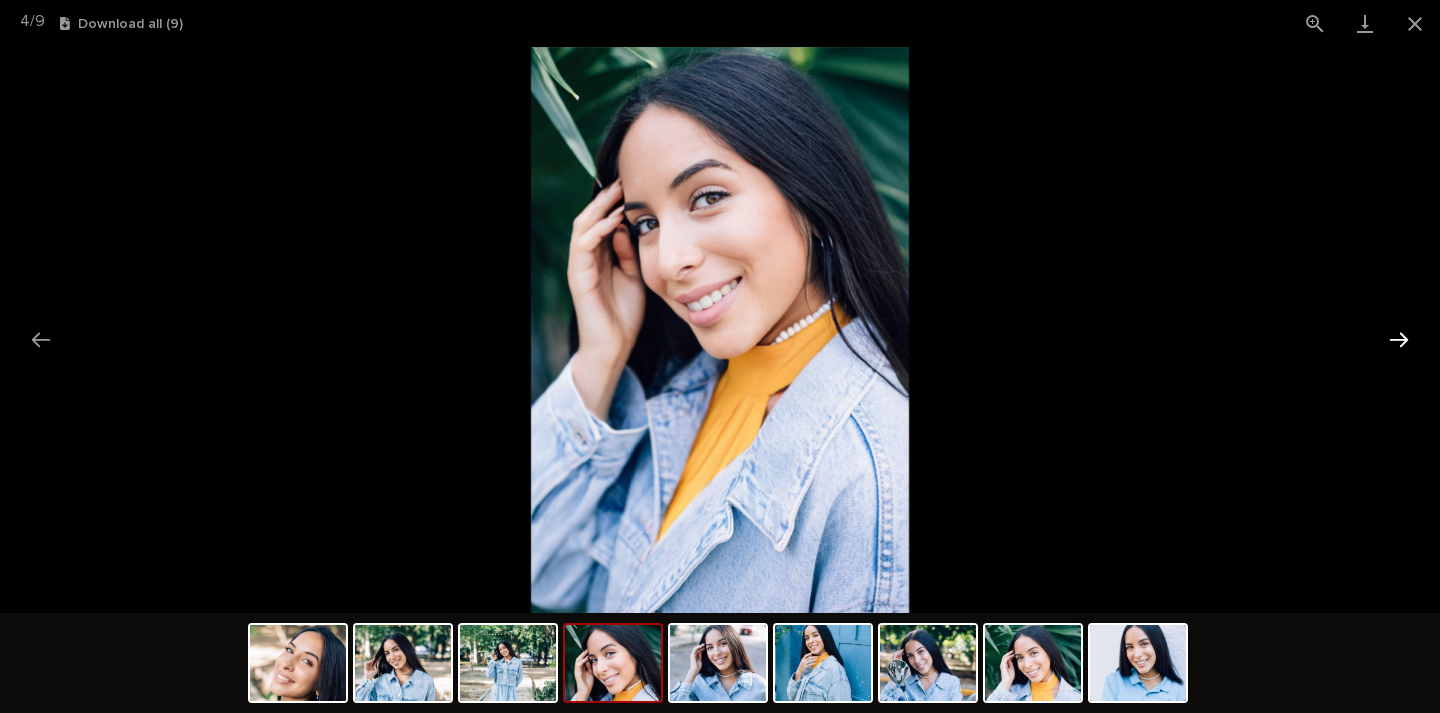 click at bounding box center [1399, 339] 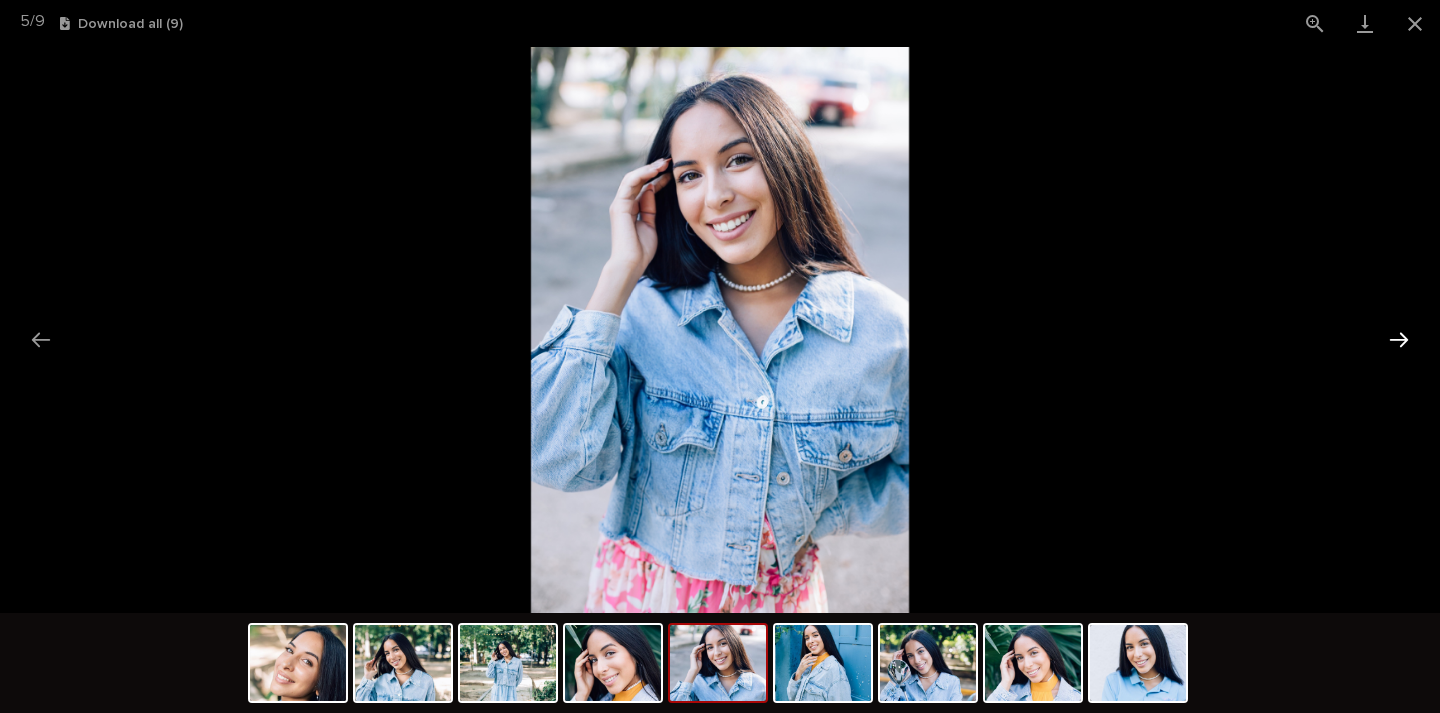 click at bounding box center [1399, 339] 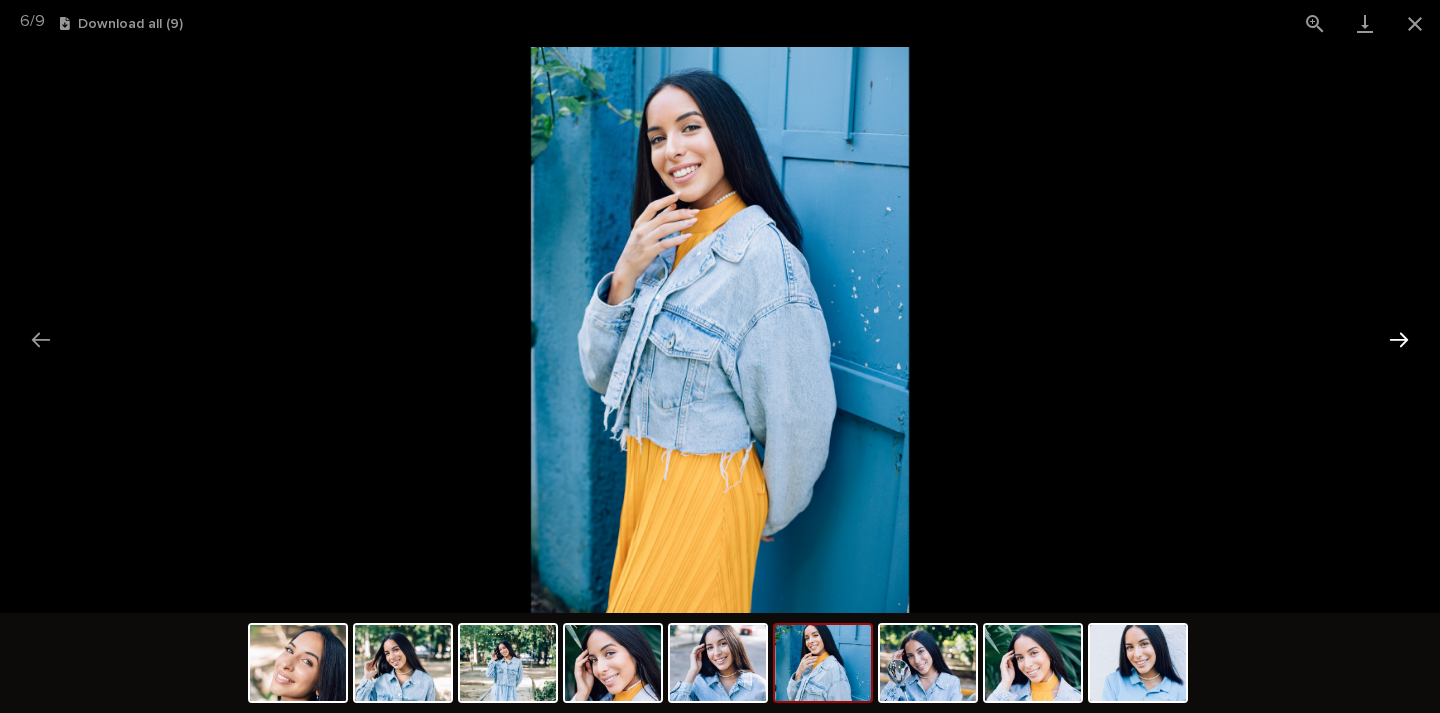 click at bounding box center (1399, 339) 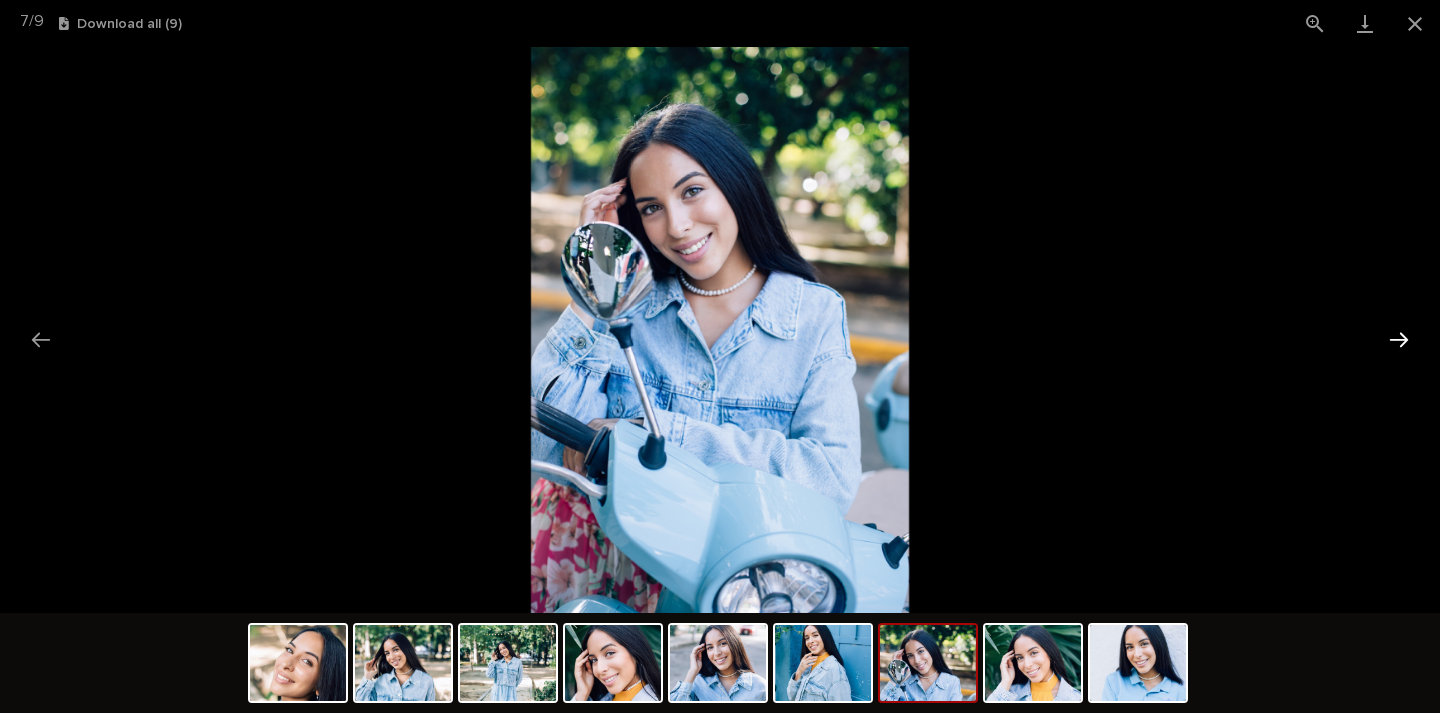 click at bounding box center (1399, 339) 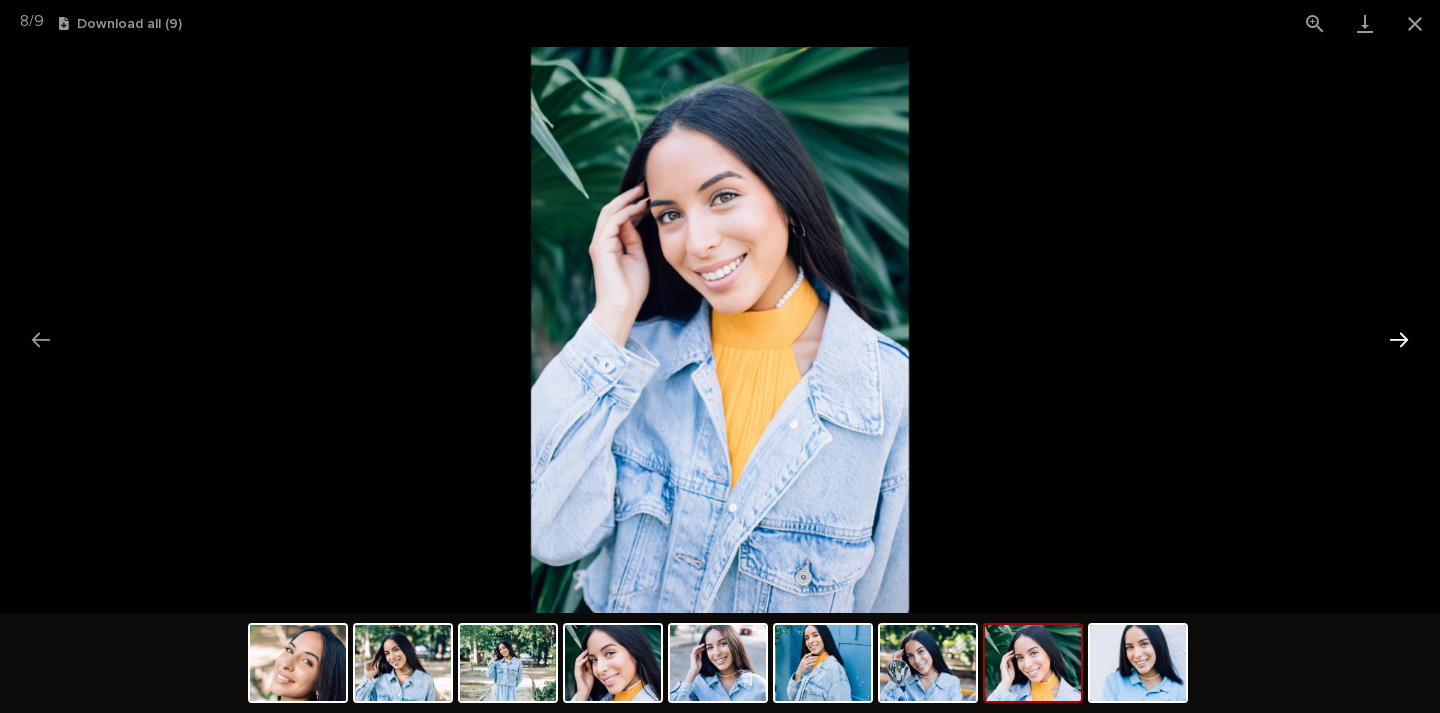 click at bounding box center [1399, 339] 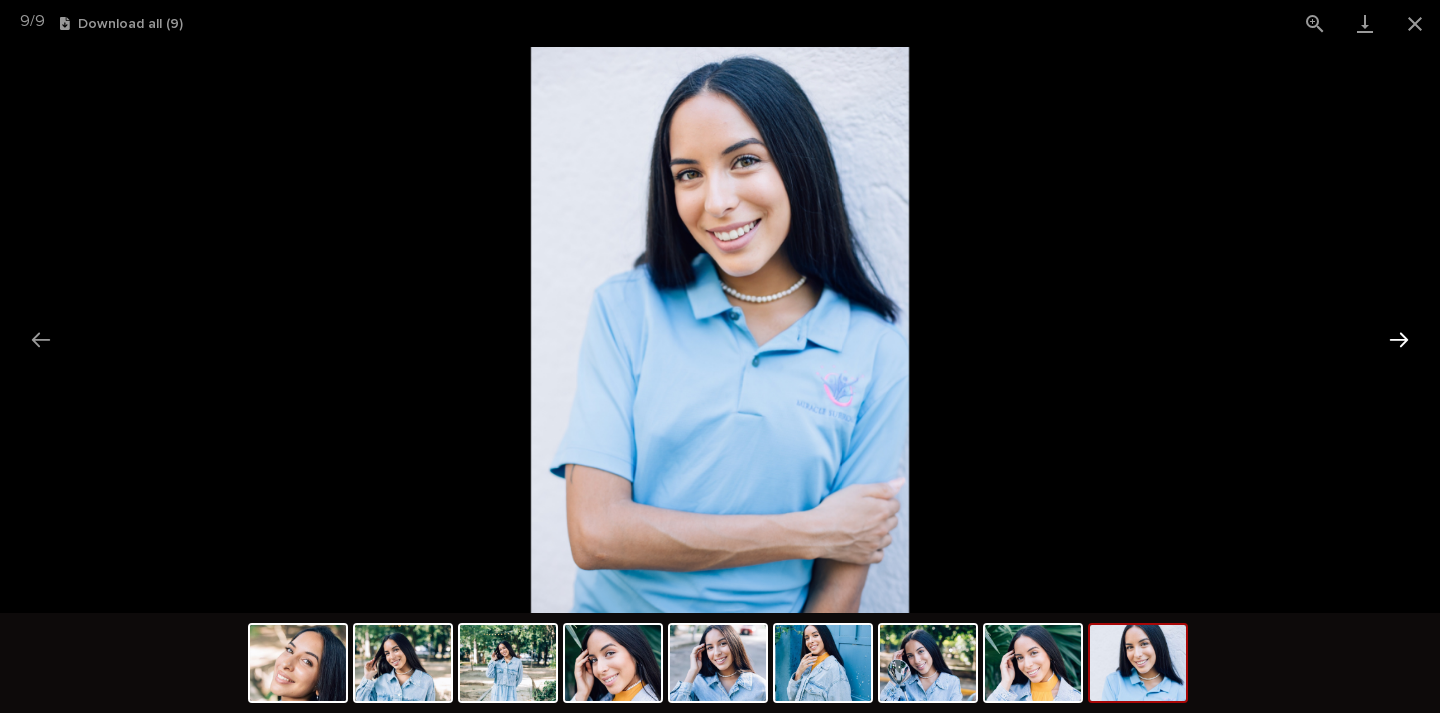 click at bounding box center (1399, 339) 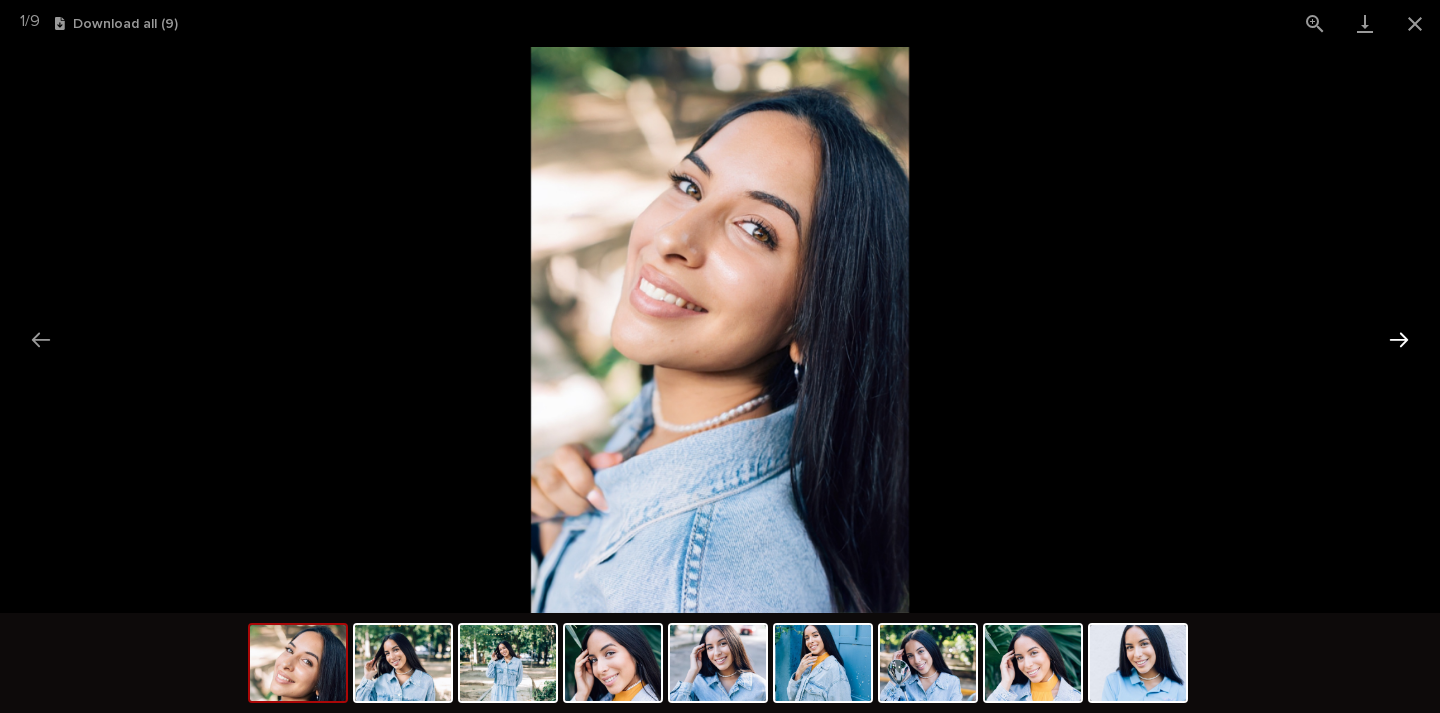 click at bounding box center (1399, 339) 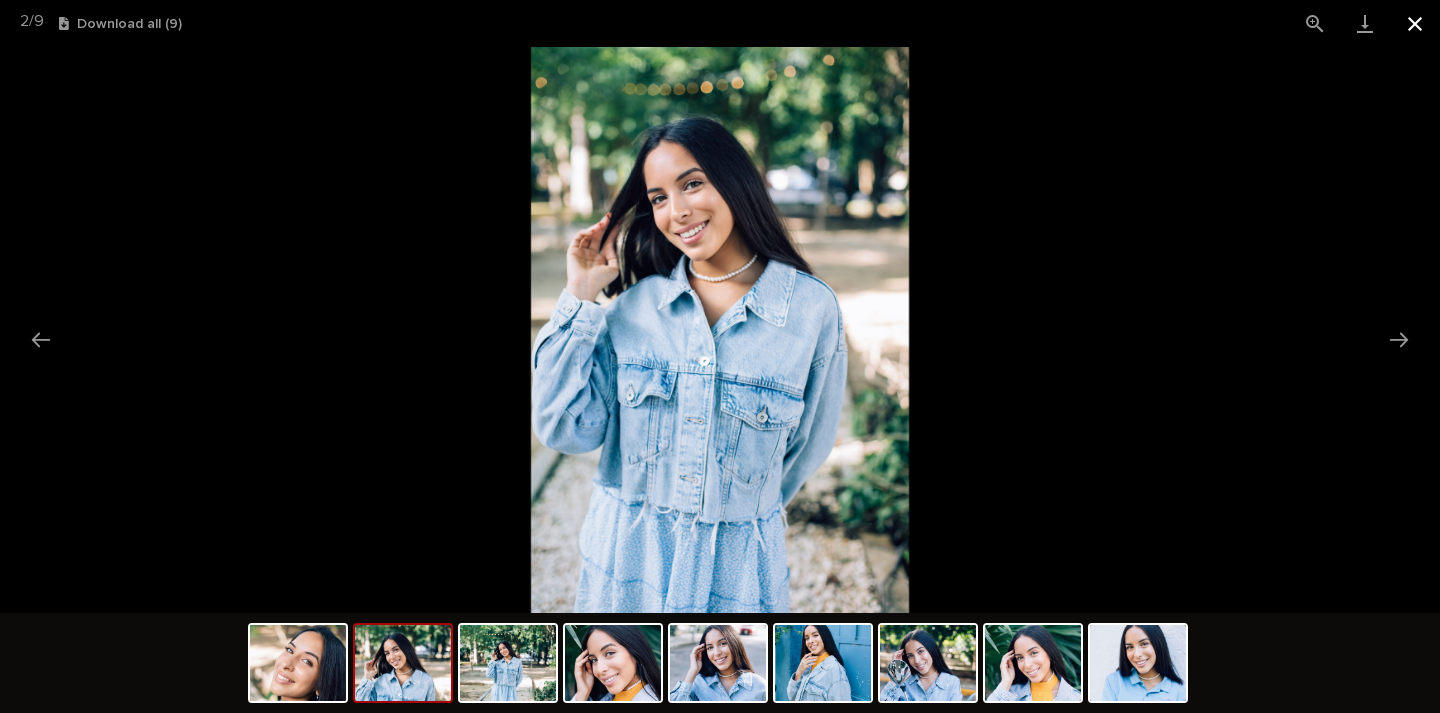 click at bounding box center [1415, 23] 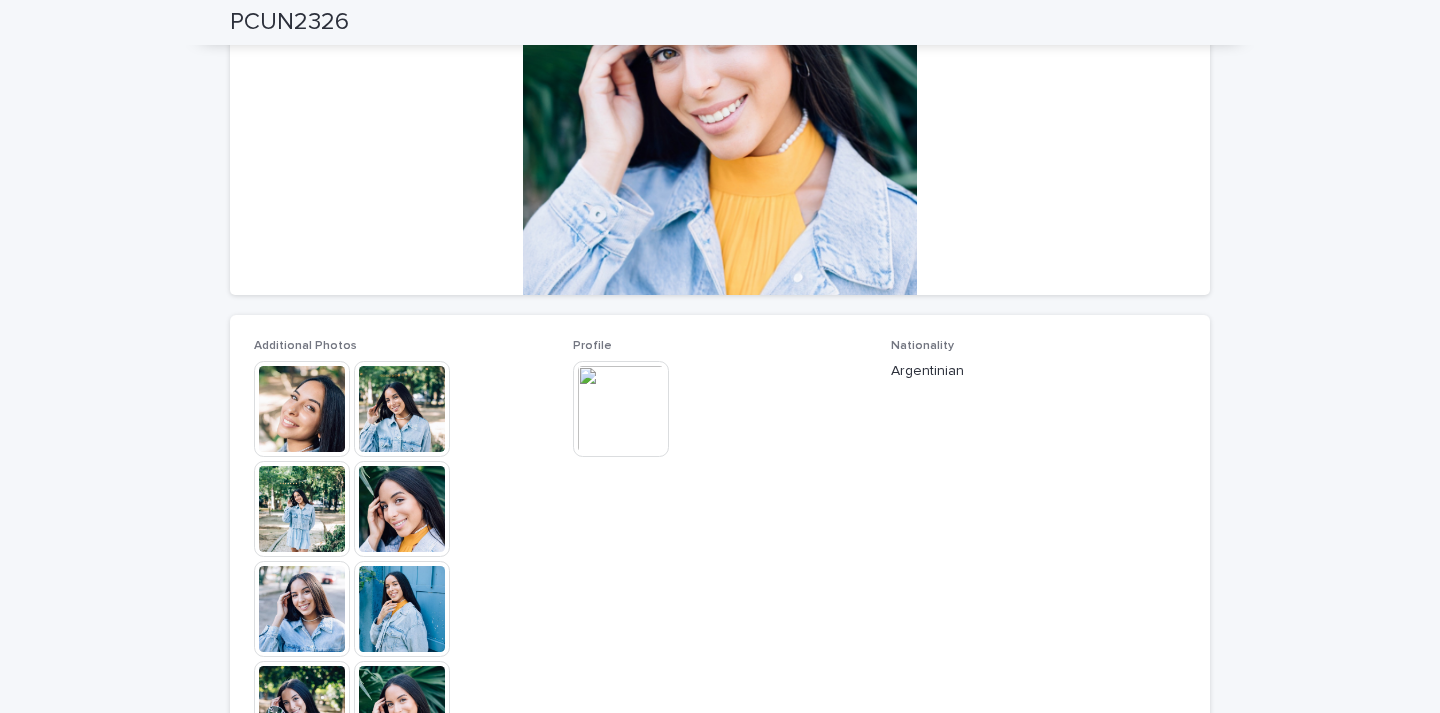 click at bounding box center [621, 409] 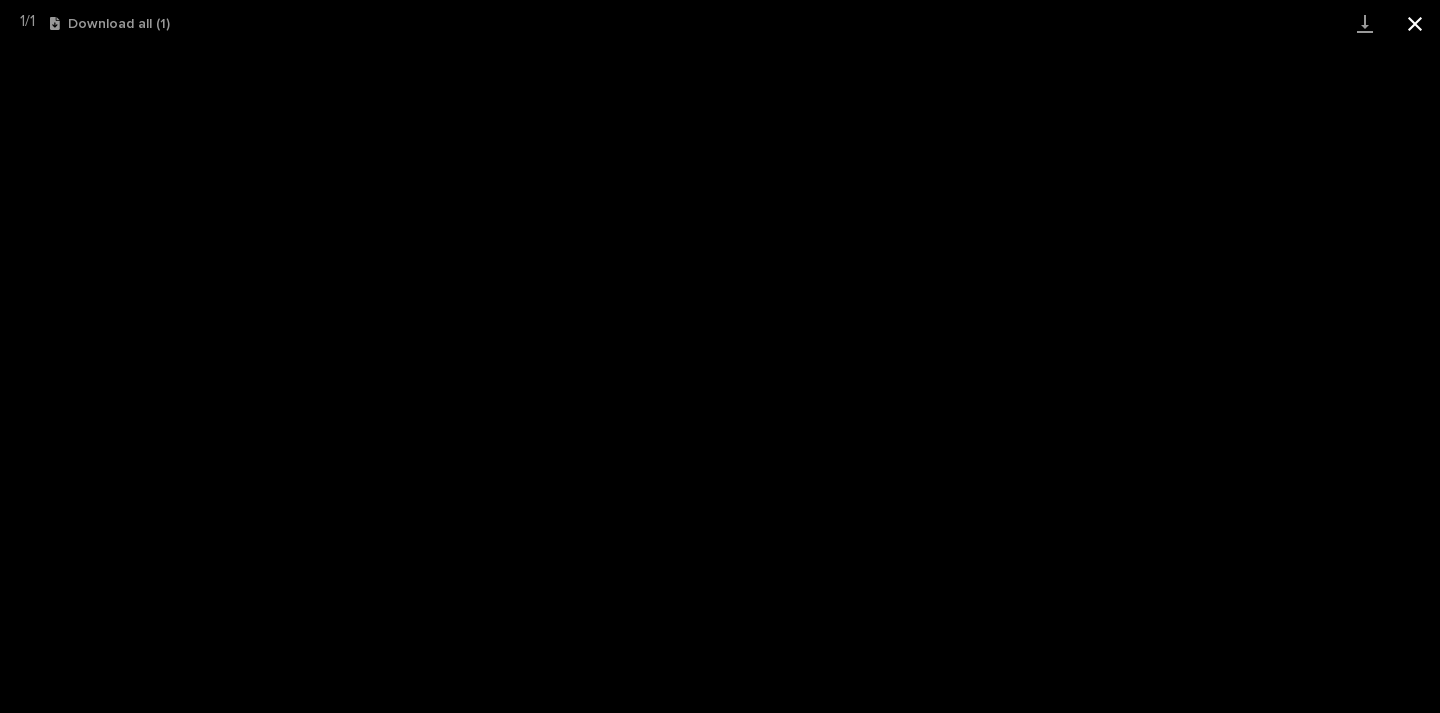 click at bounding box center (1415, 23) 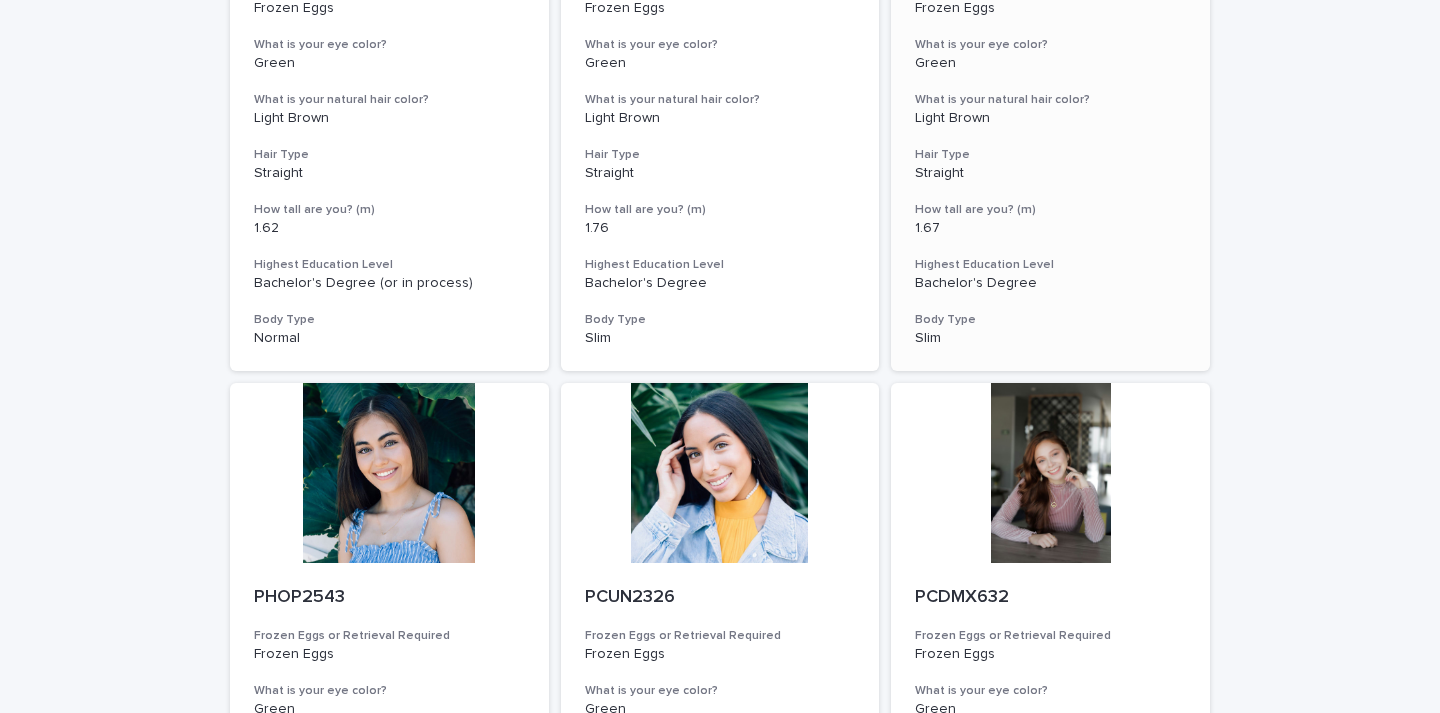 scroll, scrollTop: 683, scrollLeft: 0, axis: vertical 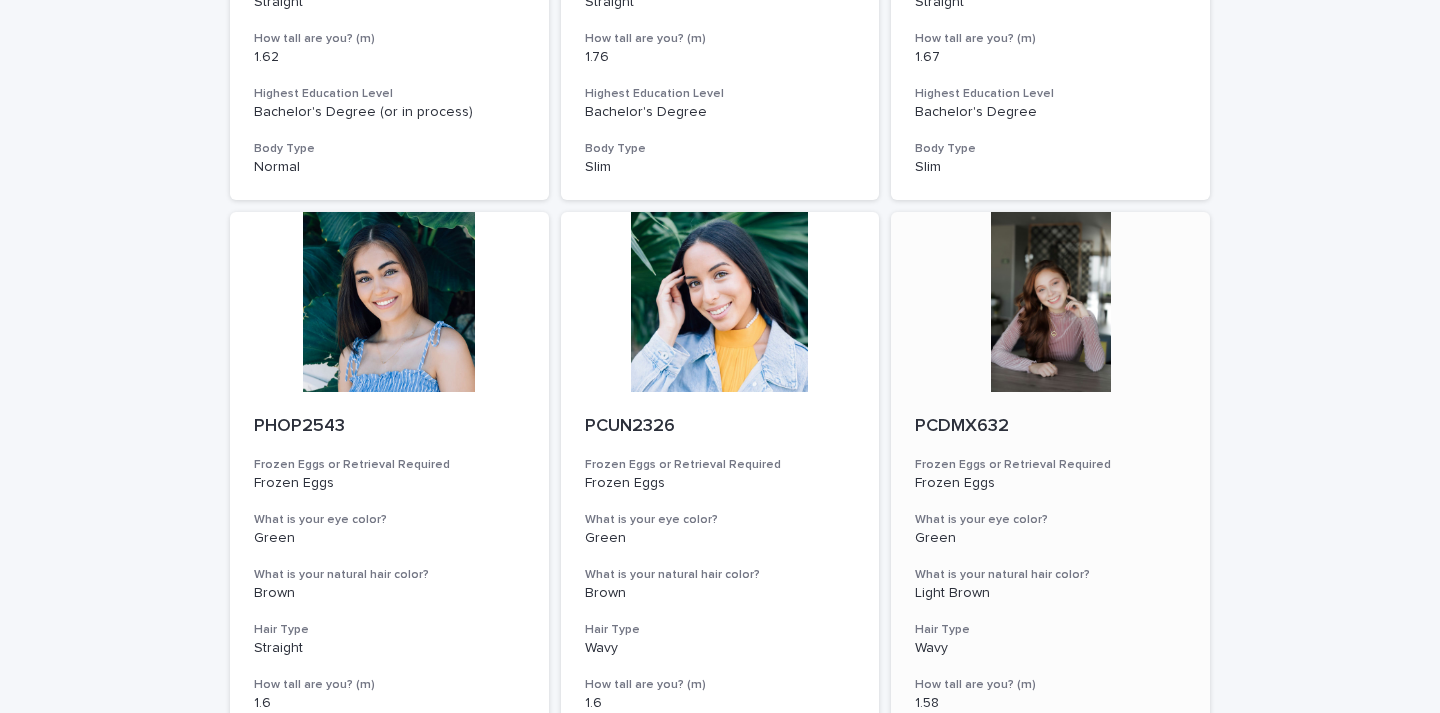 click at bounding box center [1050, 302] 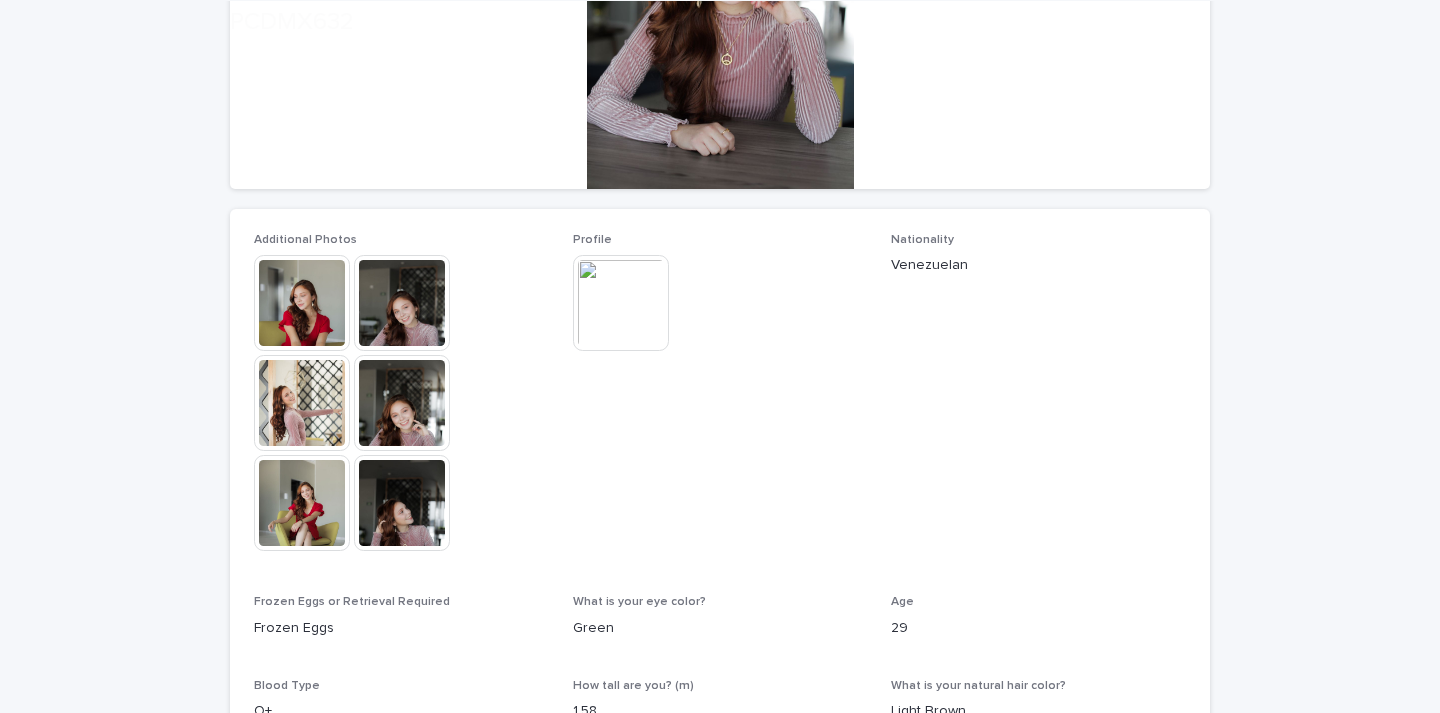 scroll, scrollTop: 431, scrollLeft: 0, axis: vertical 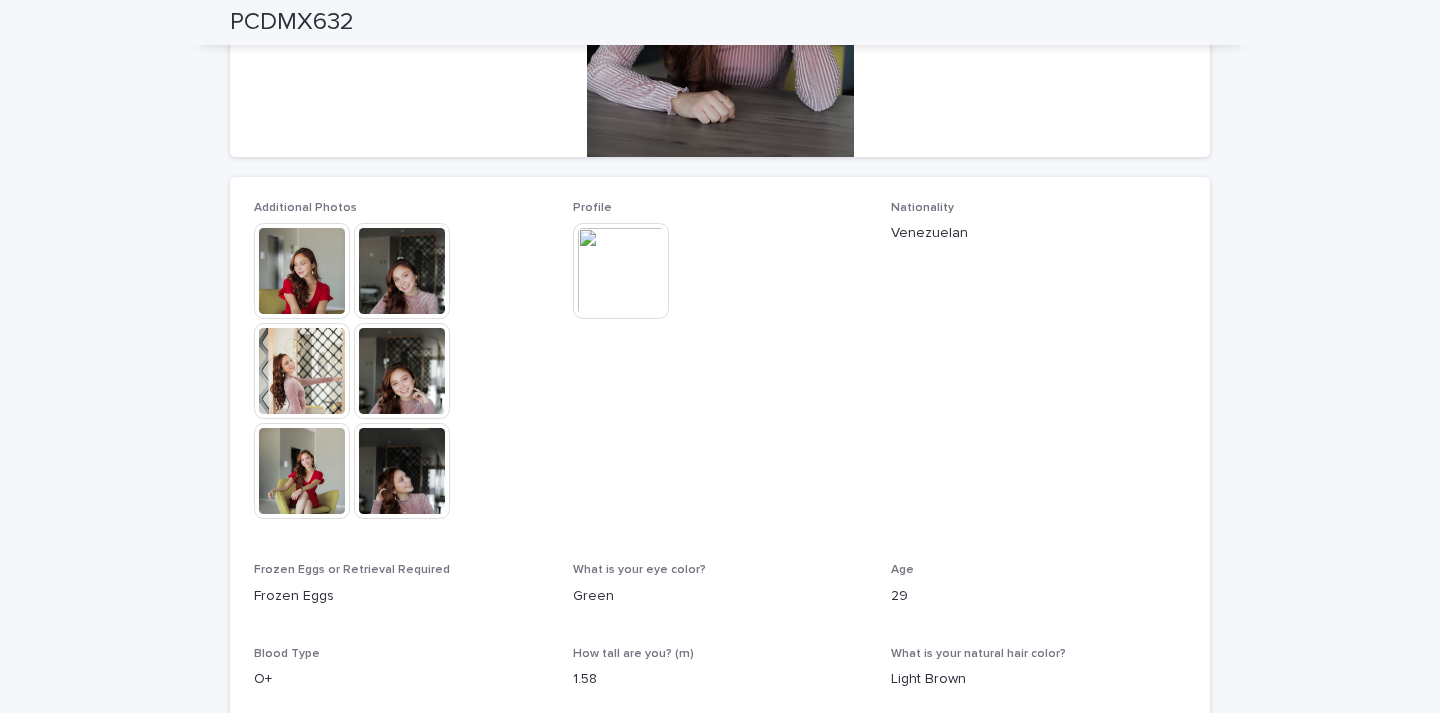 click at bounding box center [302, 271] 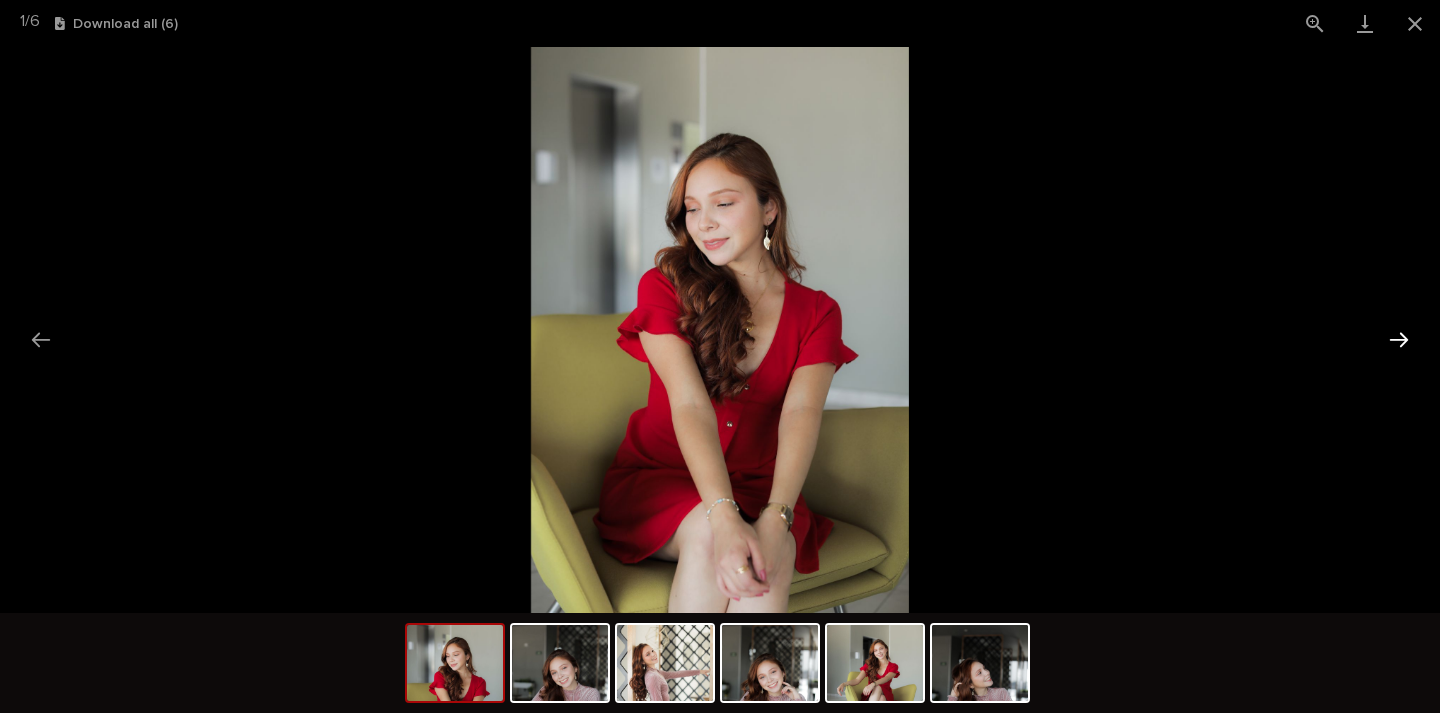 click at bounding box center (1399, 339) 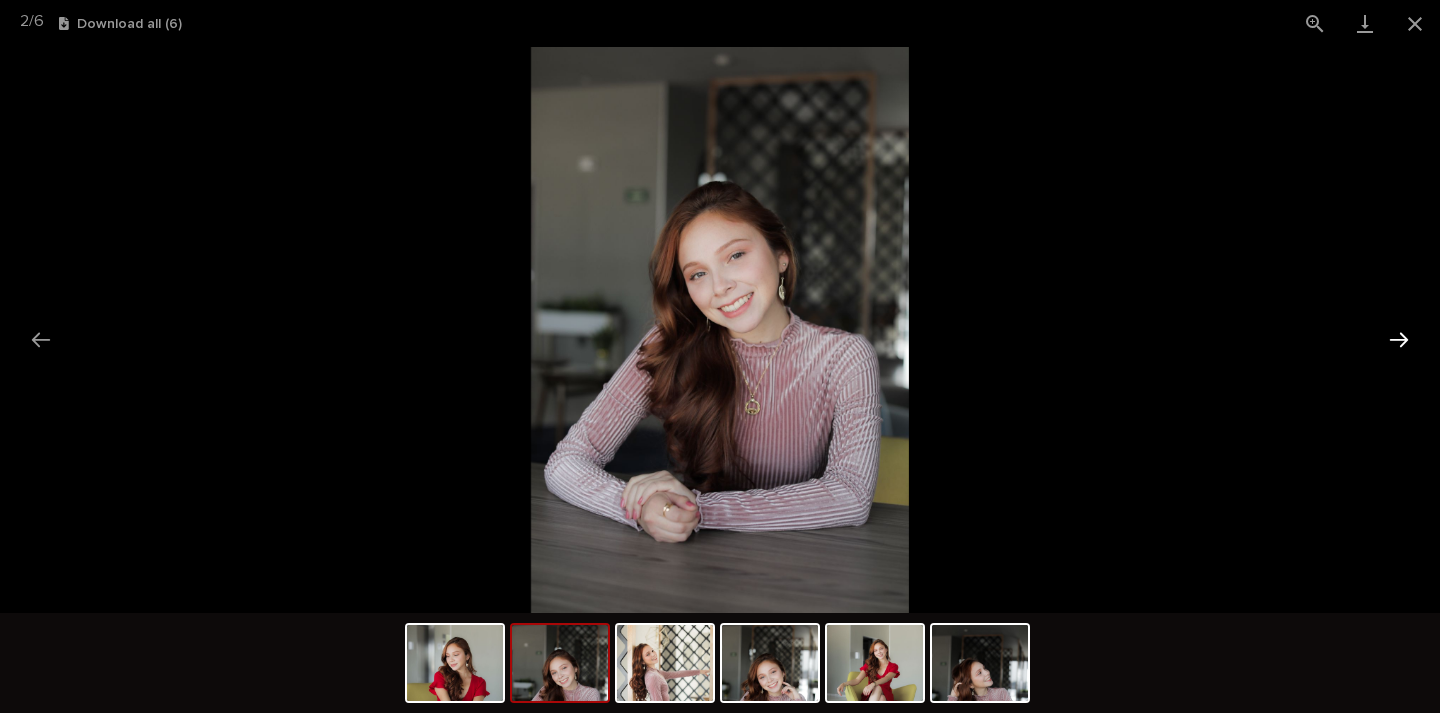 click at bounding box center [1399, 339] 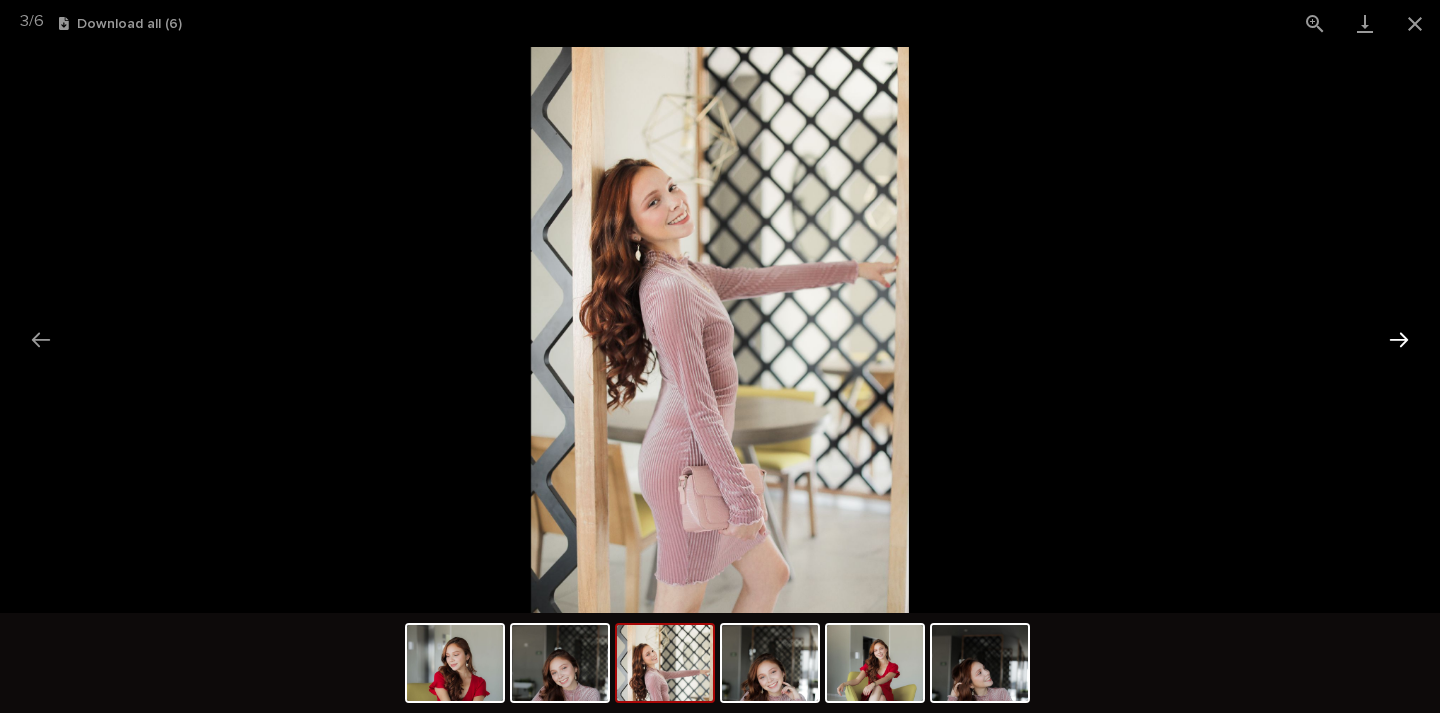 click at bounding box center [1399, 339] 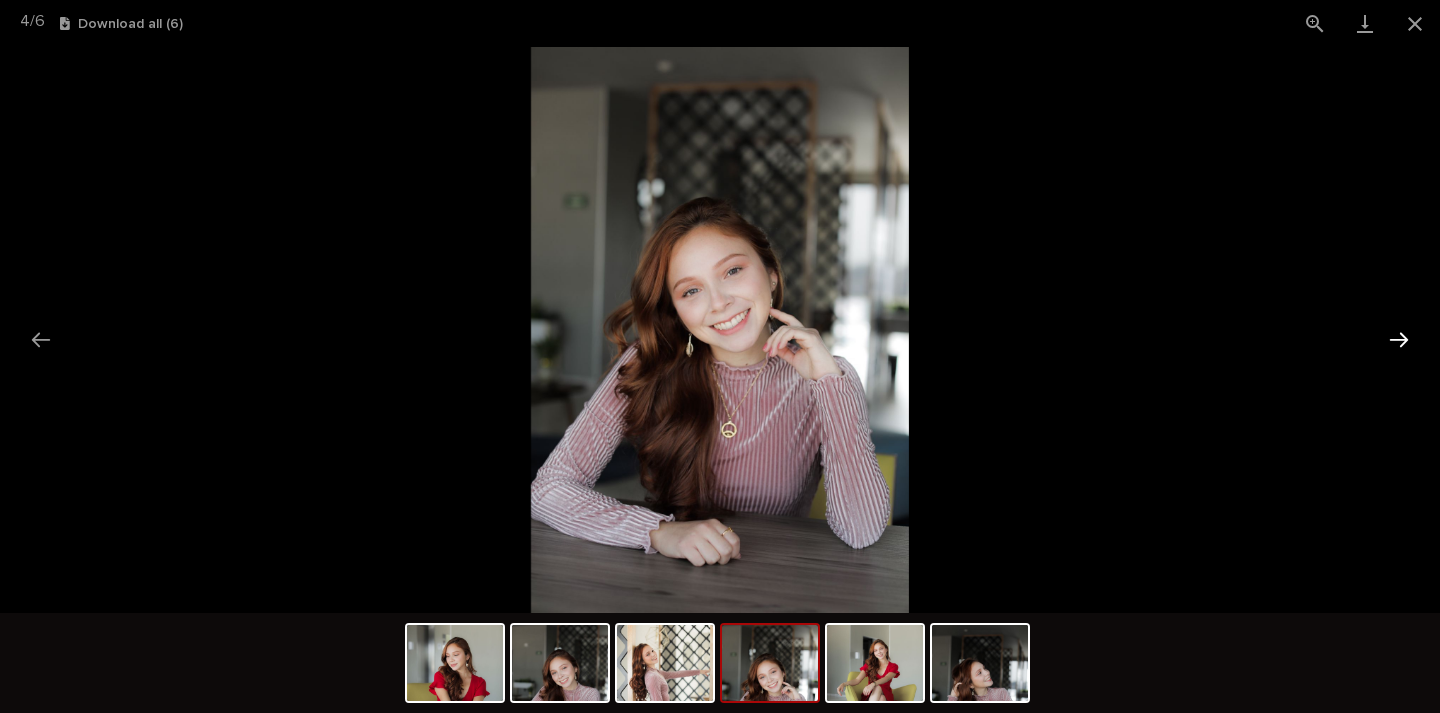 click at bounding box center (1399, 339) 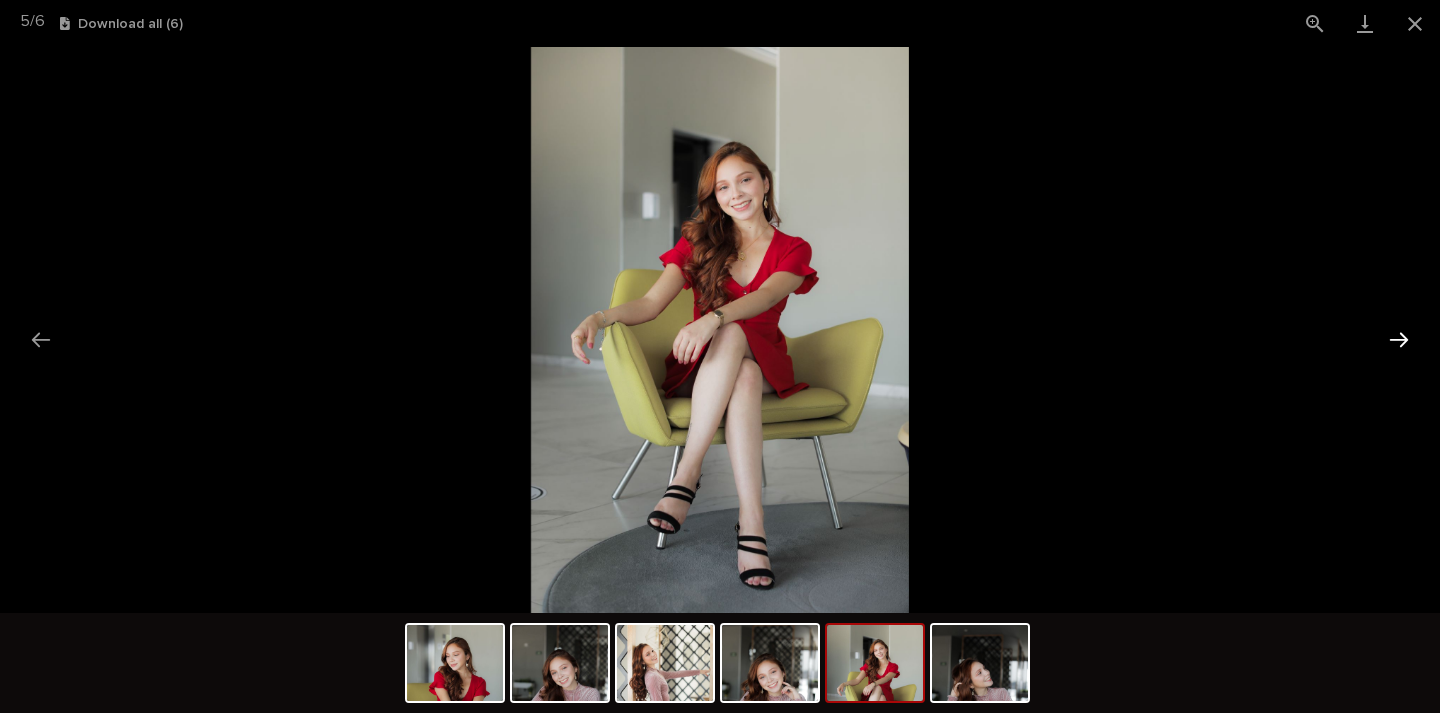 click at bounding box center (1399, 339) 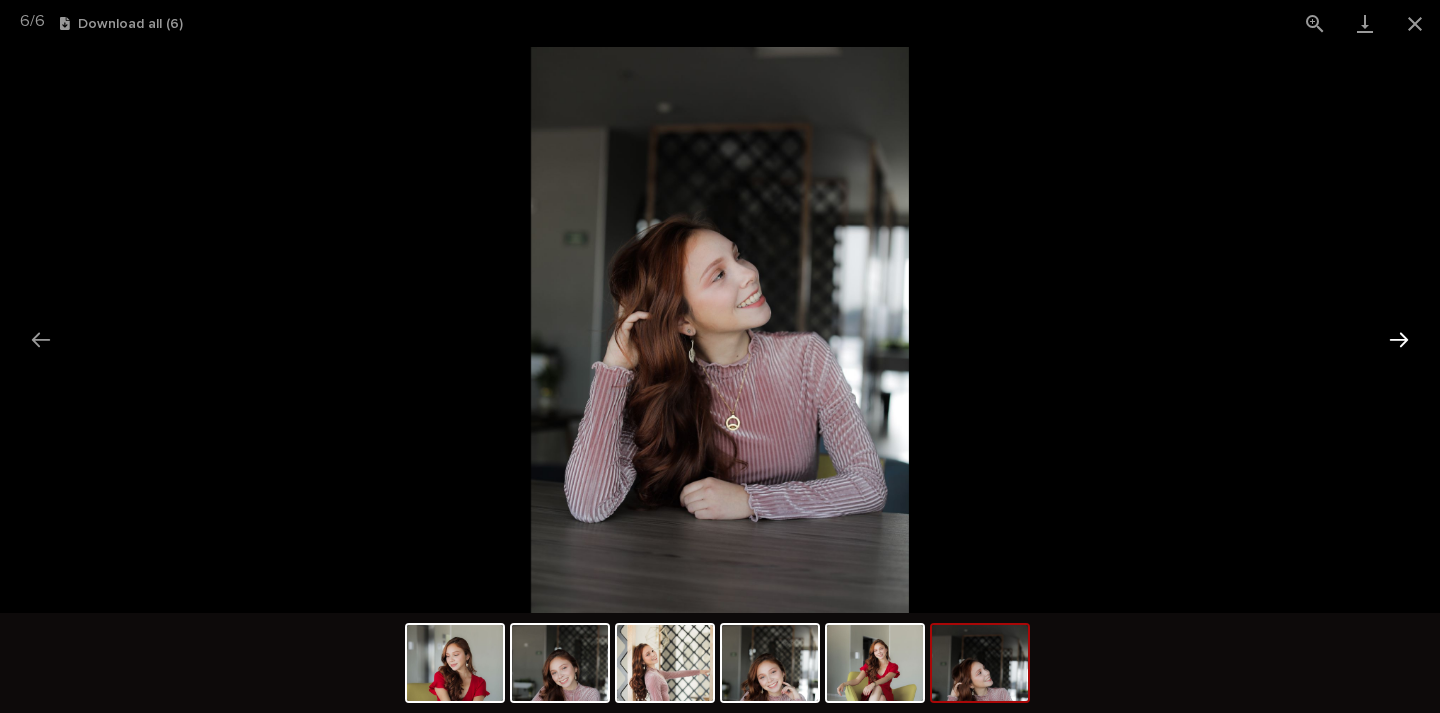 click at bounding box center [1399, 339] 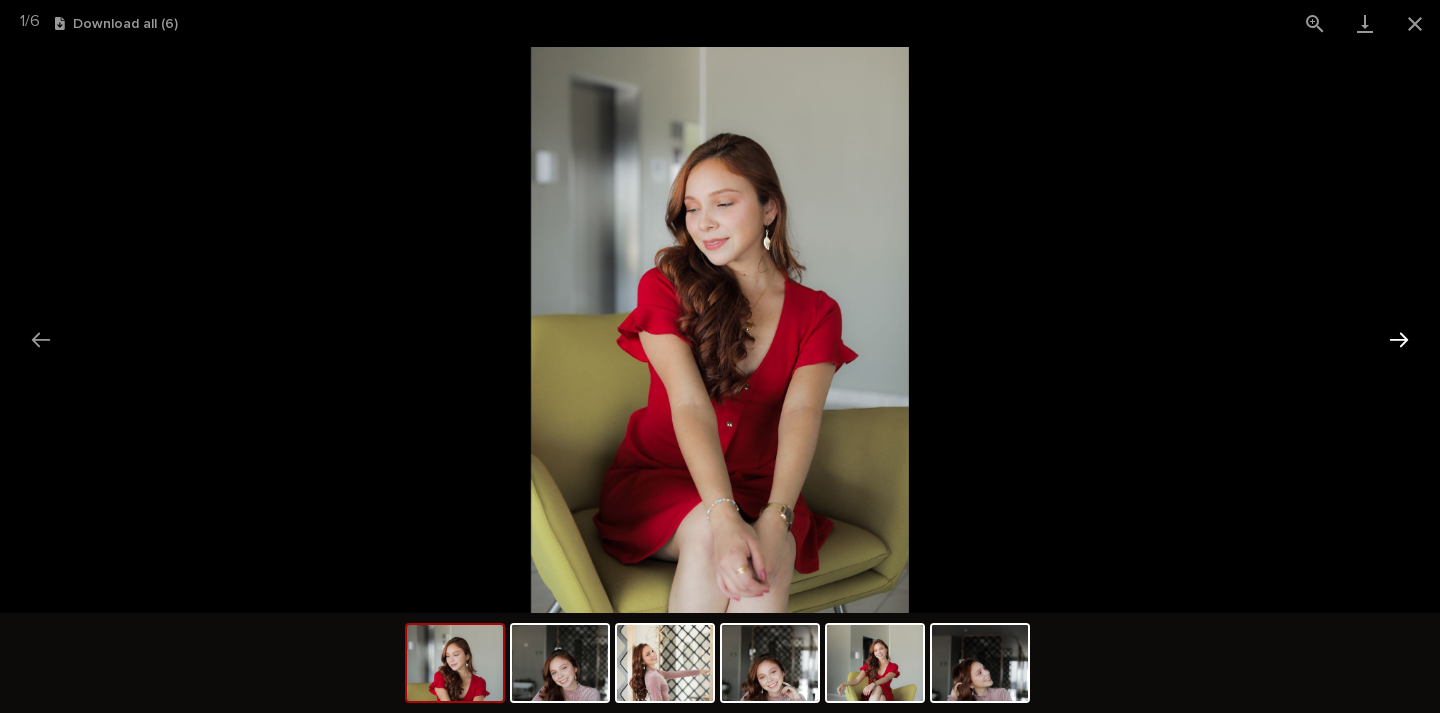 click at bounding box center [1399, 339] 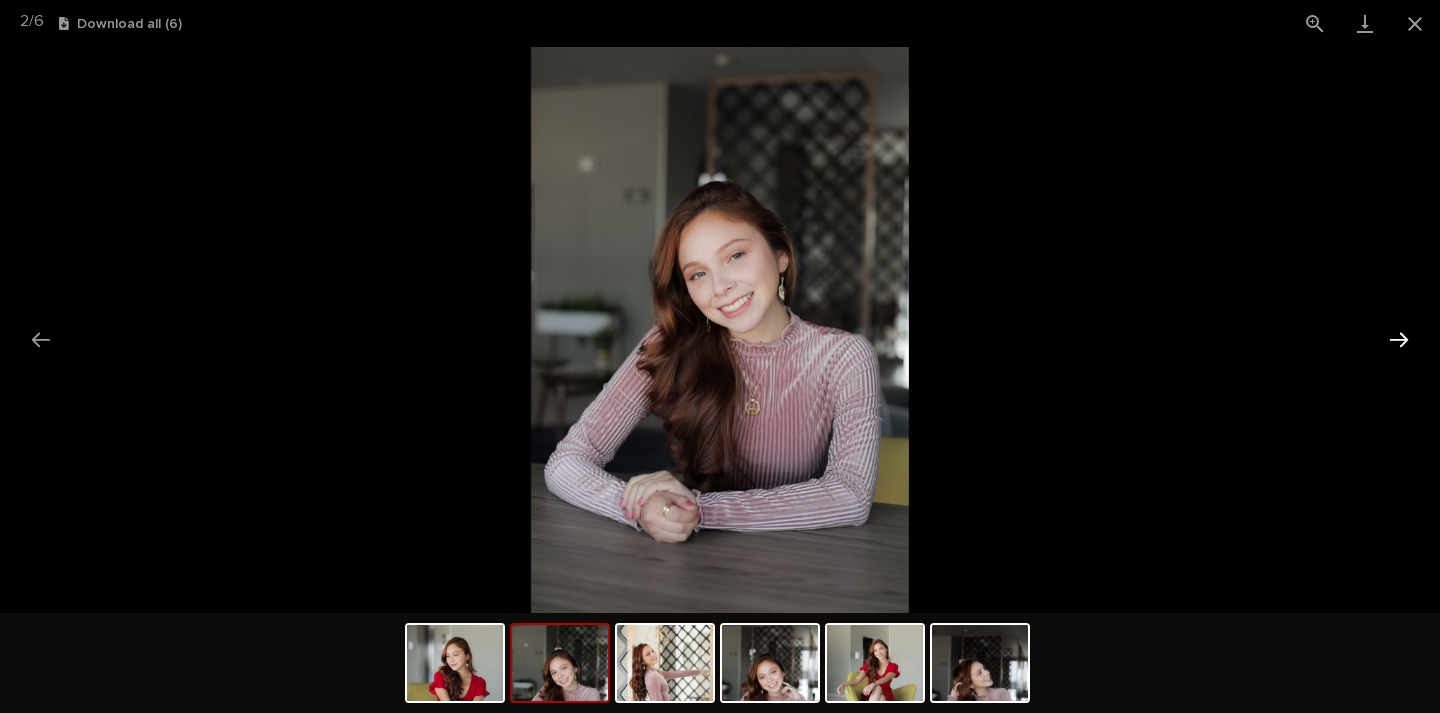 click at bounding box center [1399, 339] 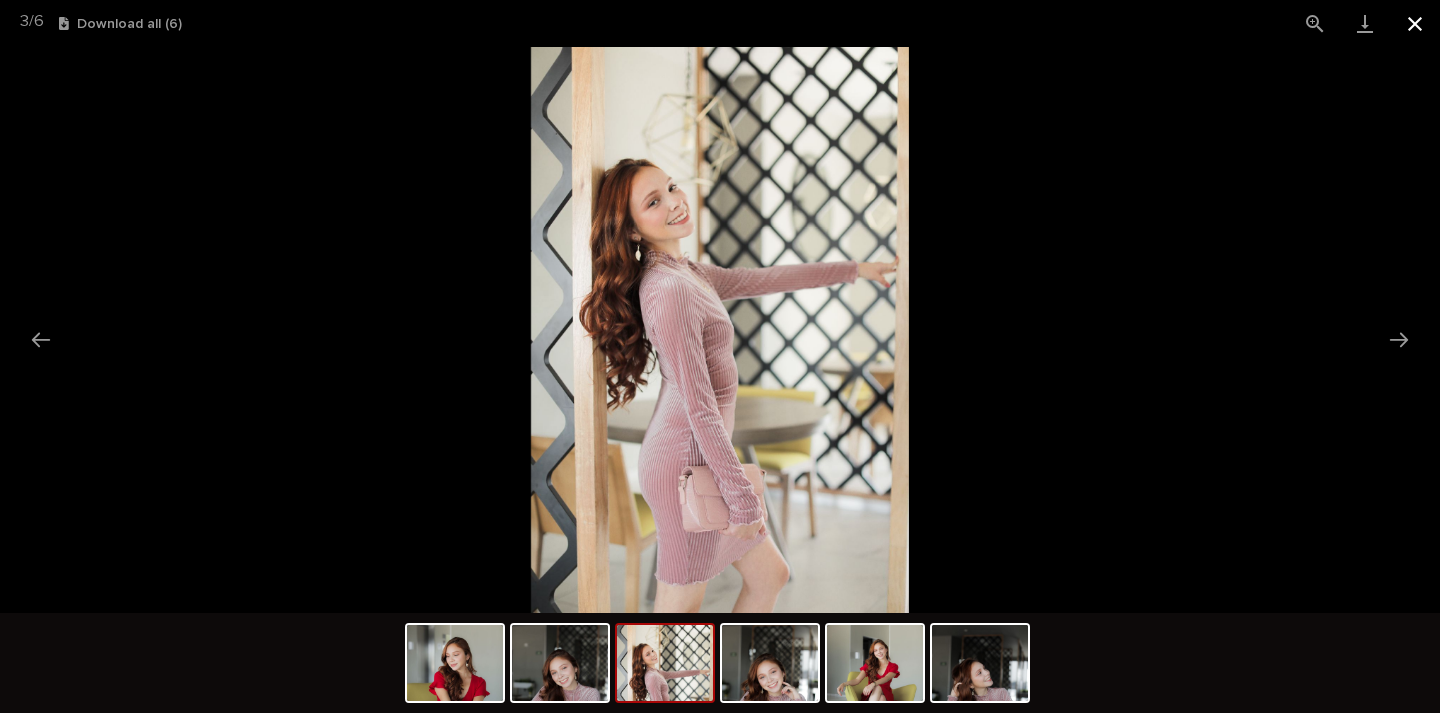 click at bounding box center (1415, 23) 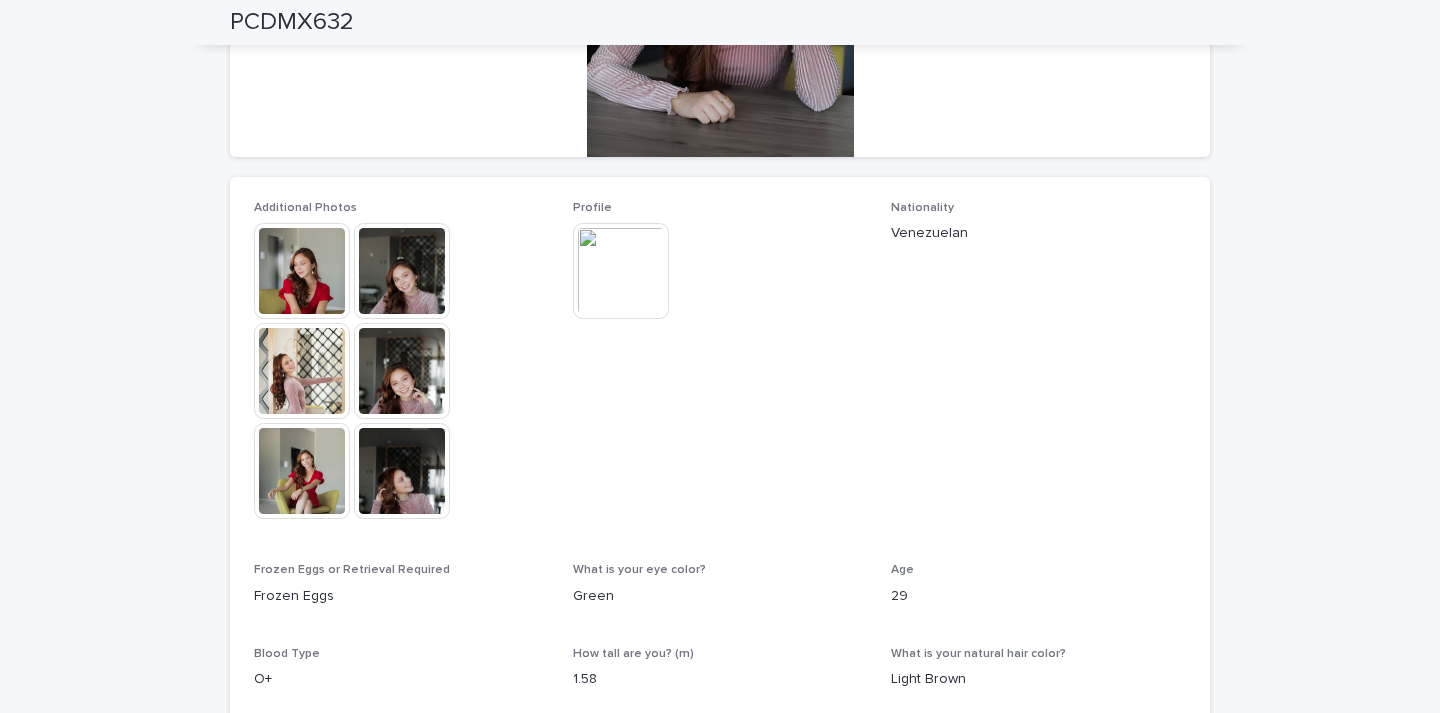 click at bounding box center (621, 271) 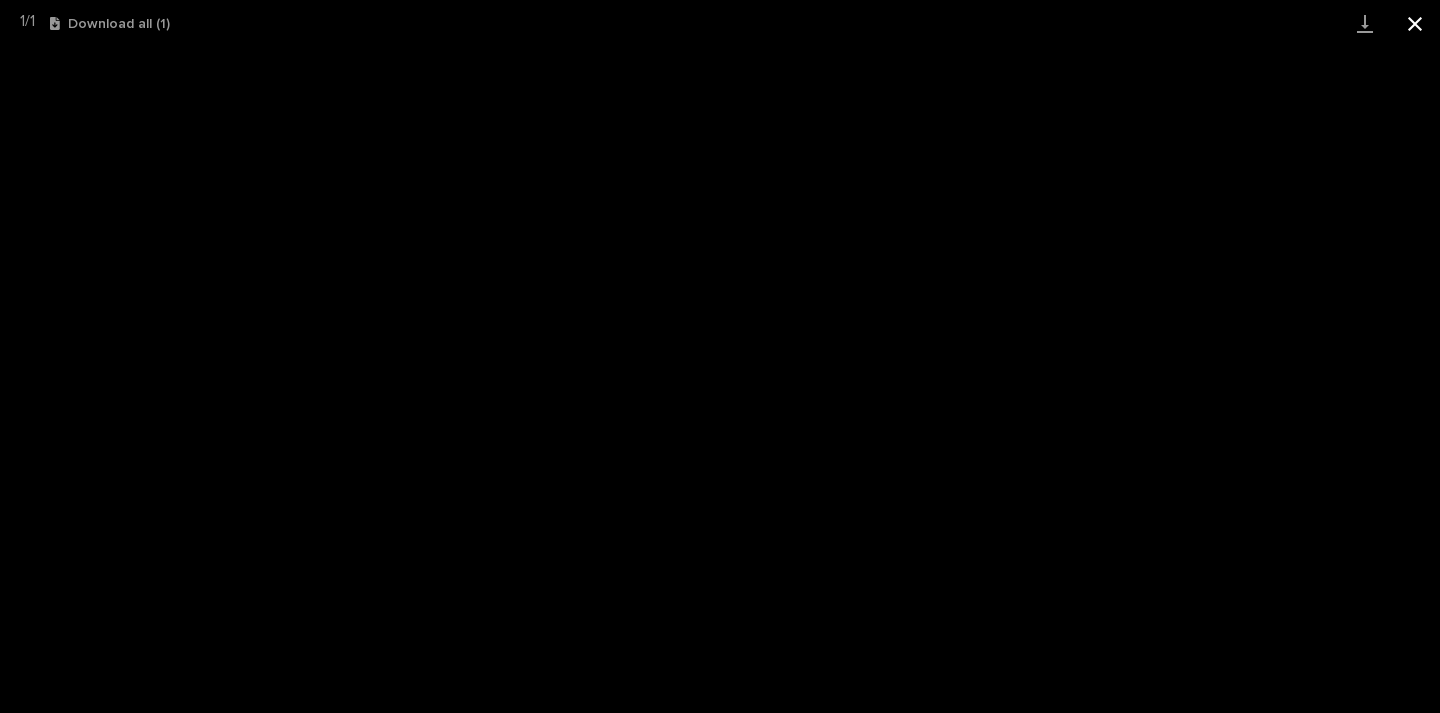 click at bounding box center (1415, 23) 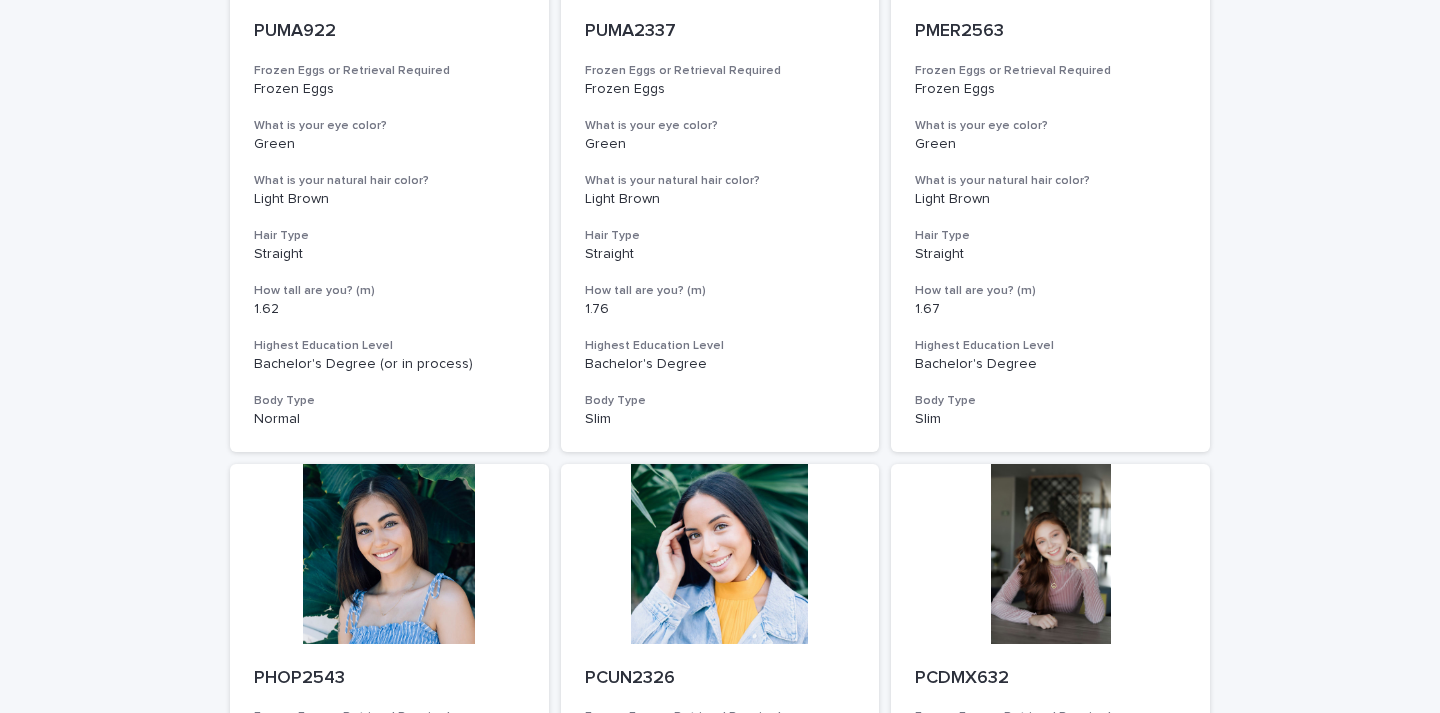 scroll, scrollTop: 0, scrollLeft: 0, axis: both 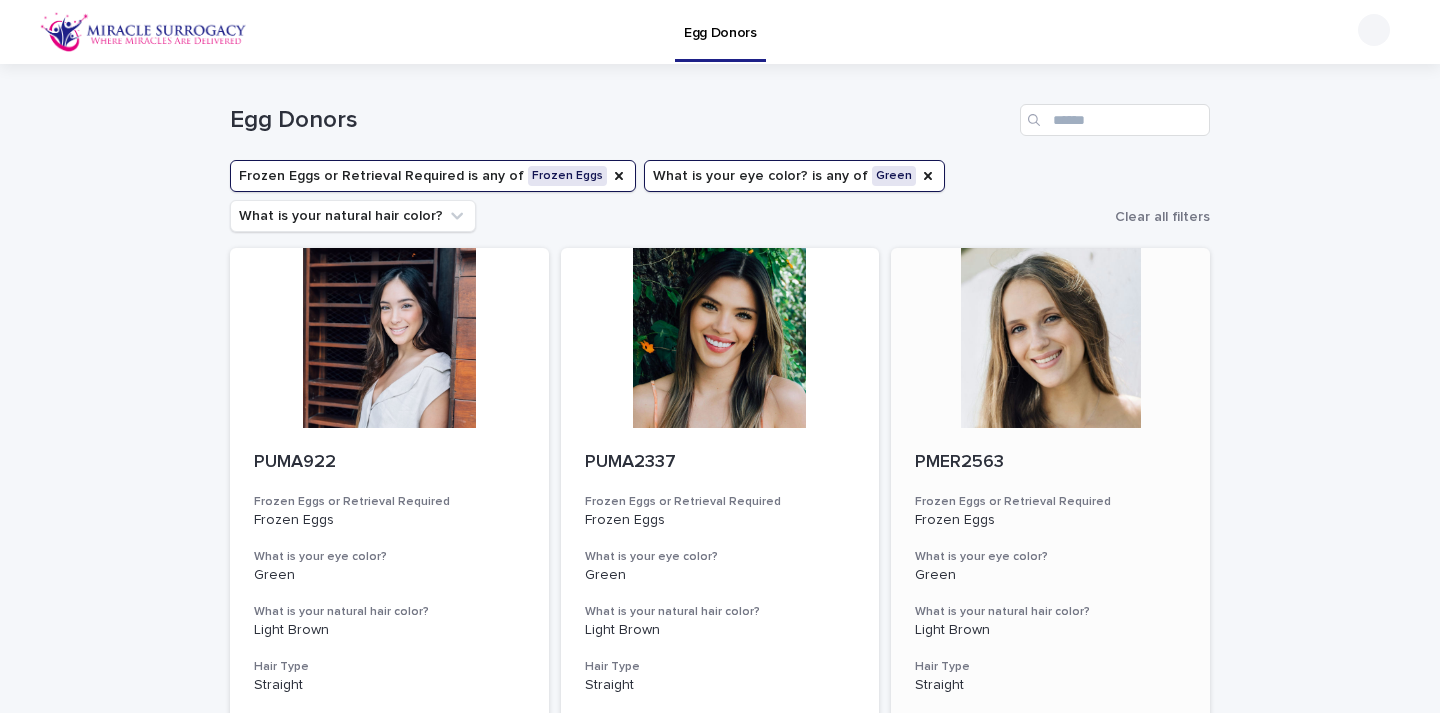click on "What is your eye color?" at bounding box center (1050, 557) 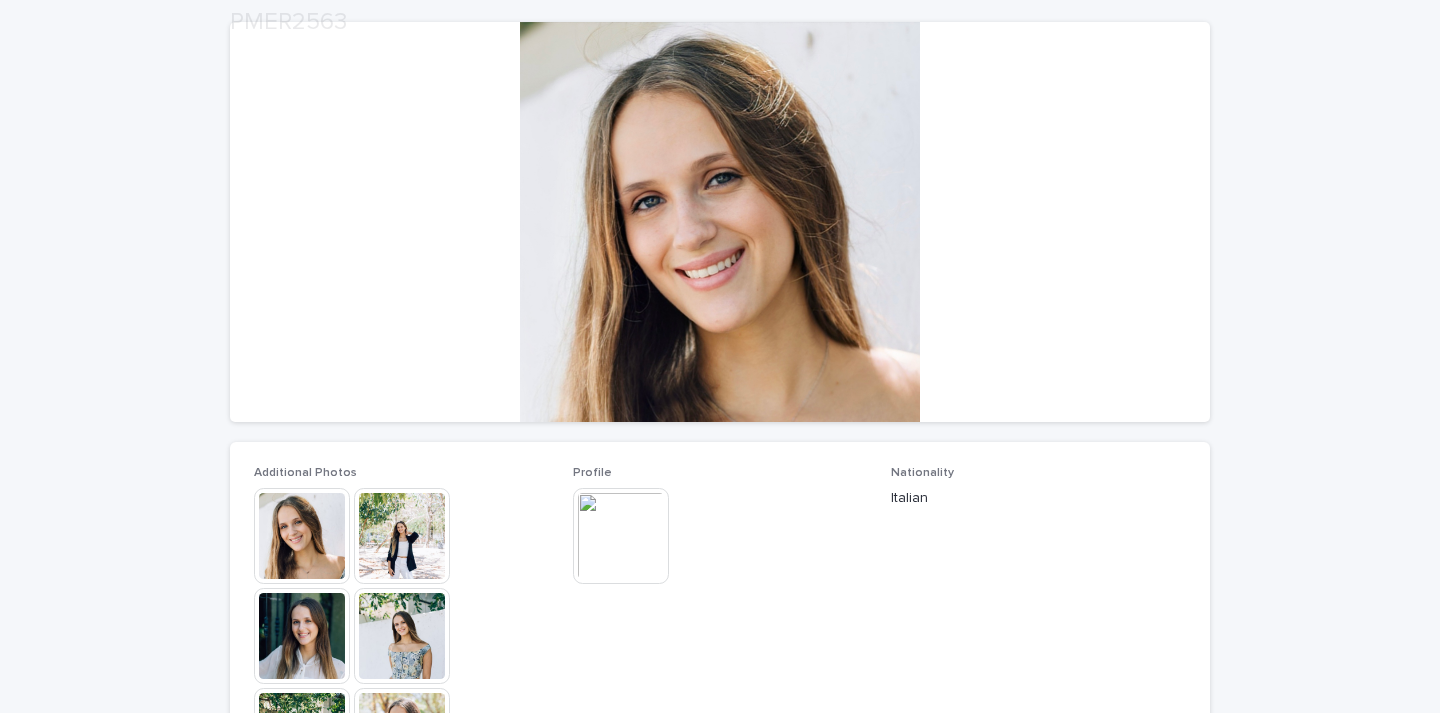 scroll, scrollTop: 216, scrollLeft: 0, axis: vertical 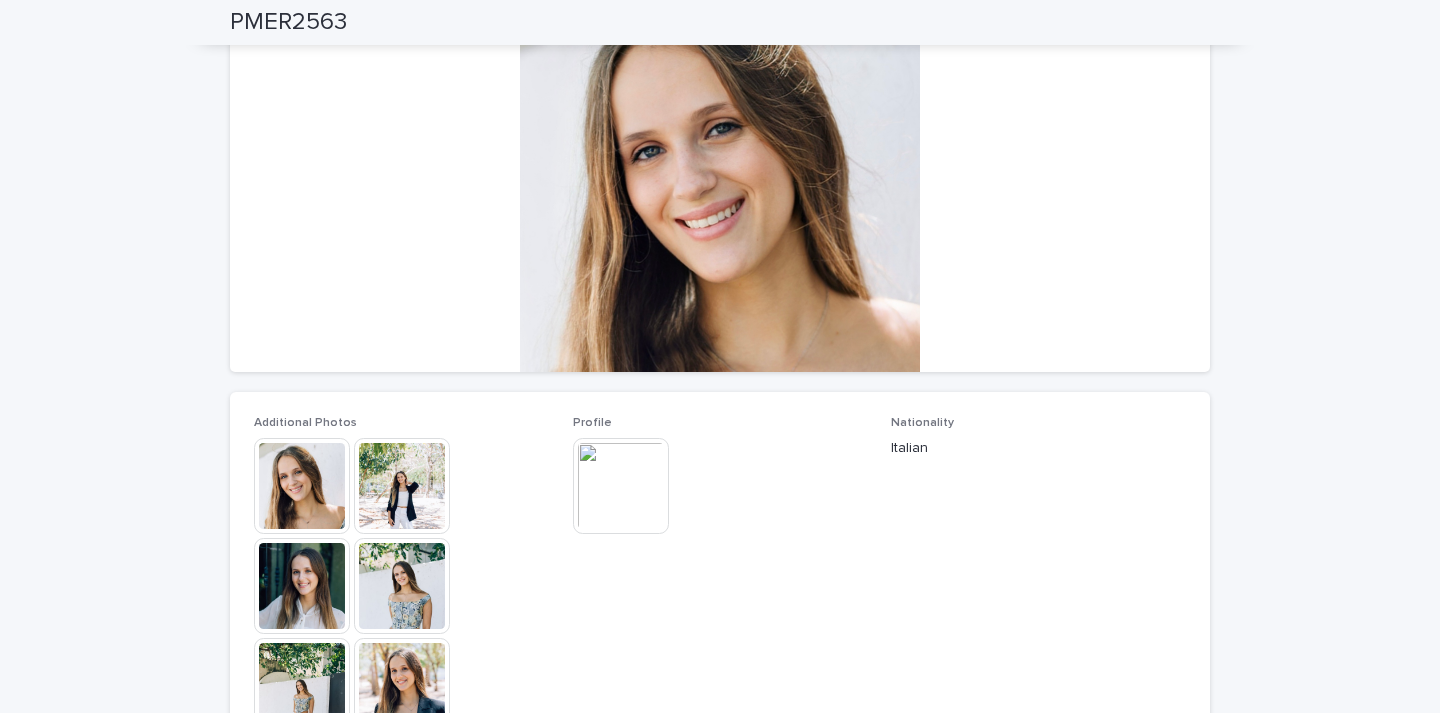 click at bounding box center [621, 486] 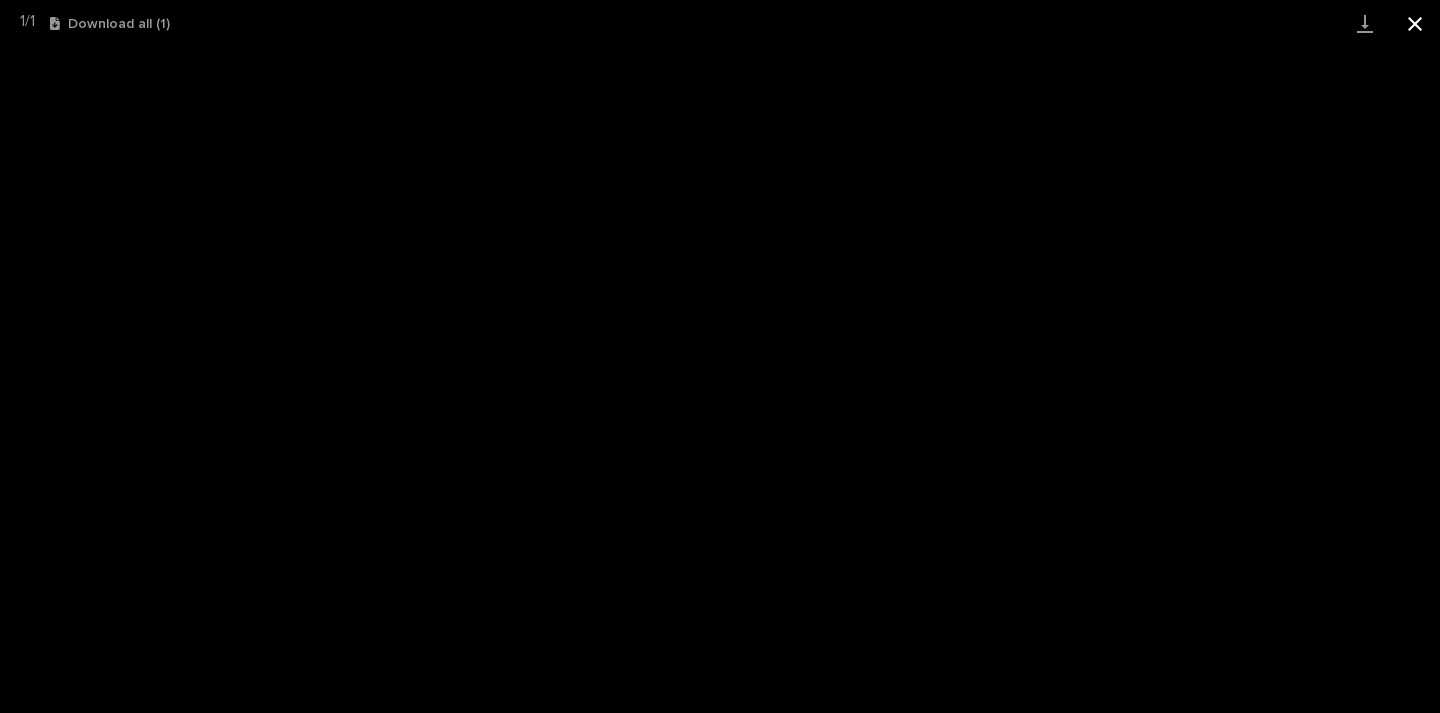 click at bounding box center (1415, 23) 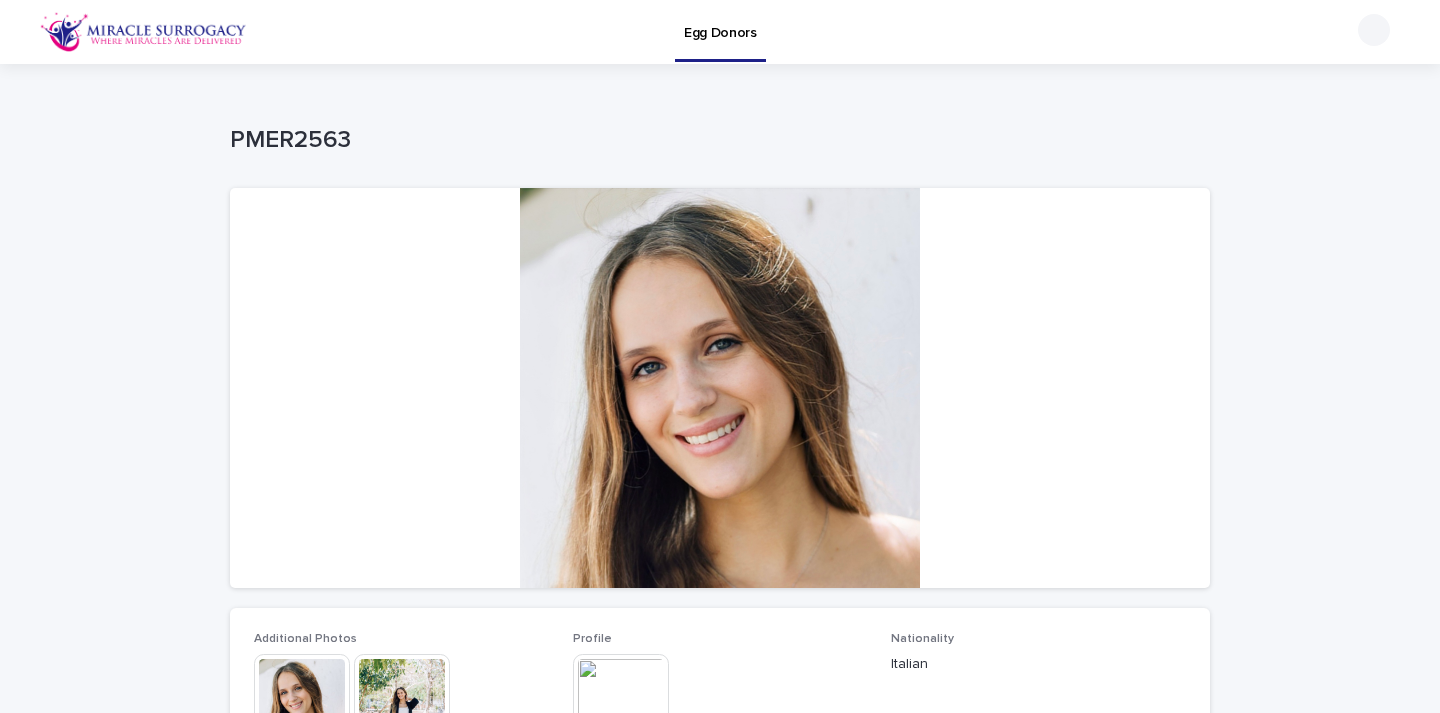 scroll, scrollTop: 0, scrollLeft: 0, axis: both 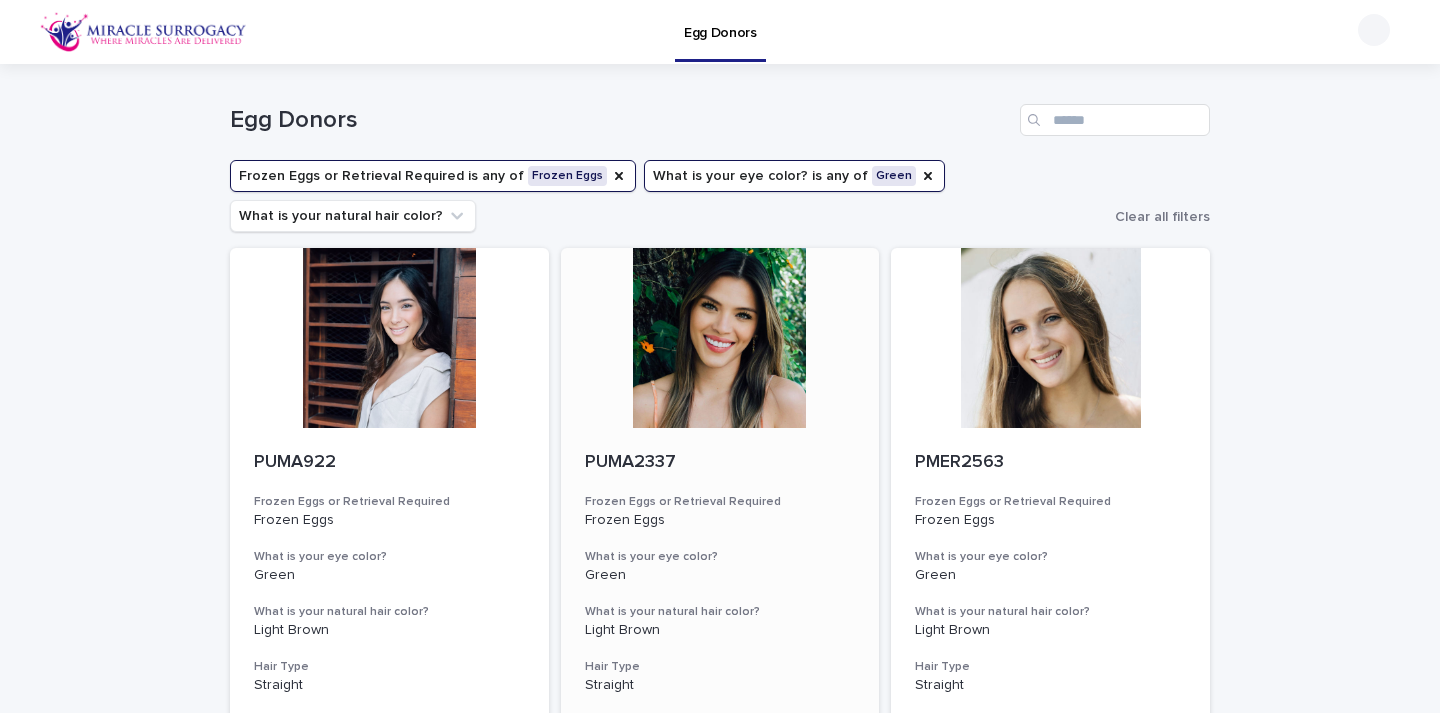 click at bounding box center (720, 338) 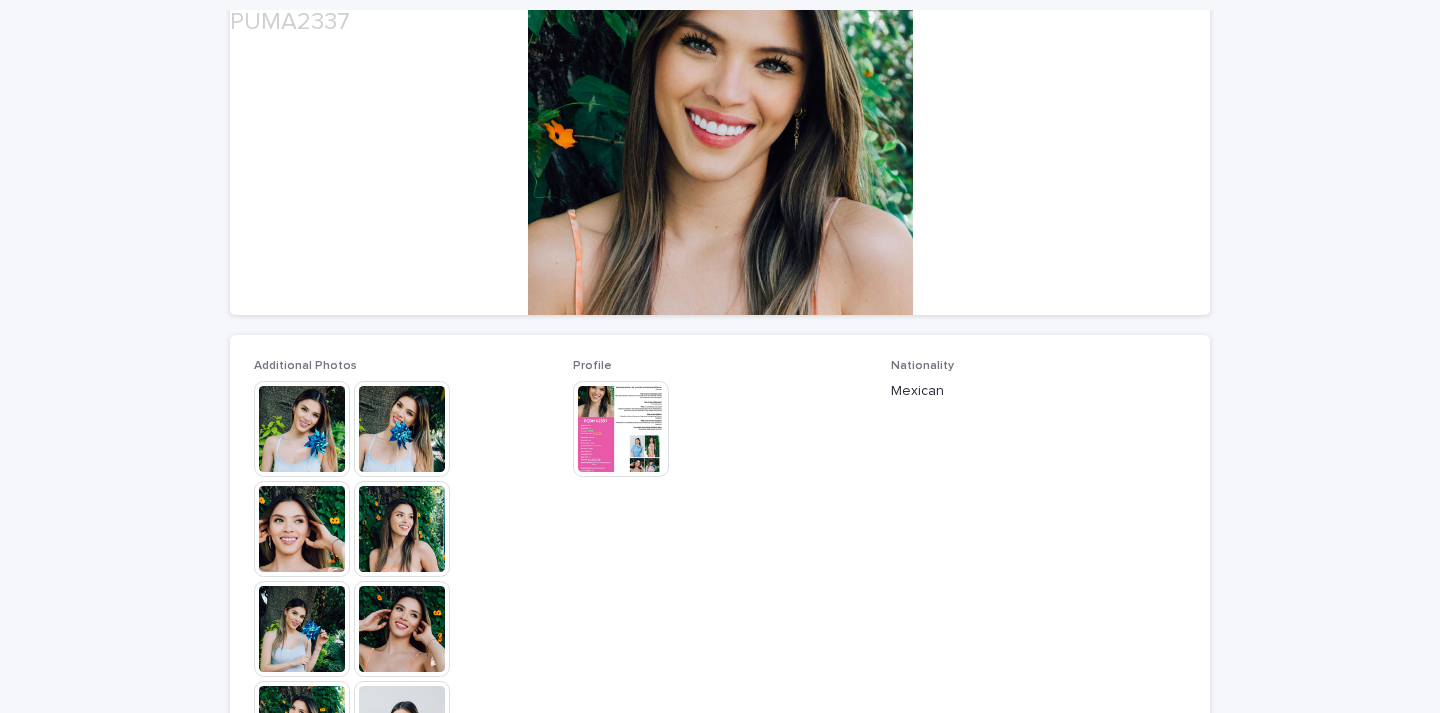 scroll, scrollTop: 271, scrollLeft: 0, axis: vertical 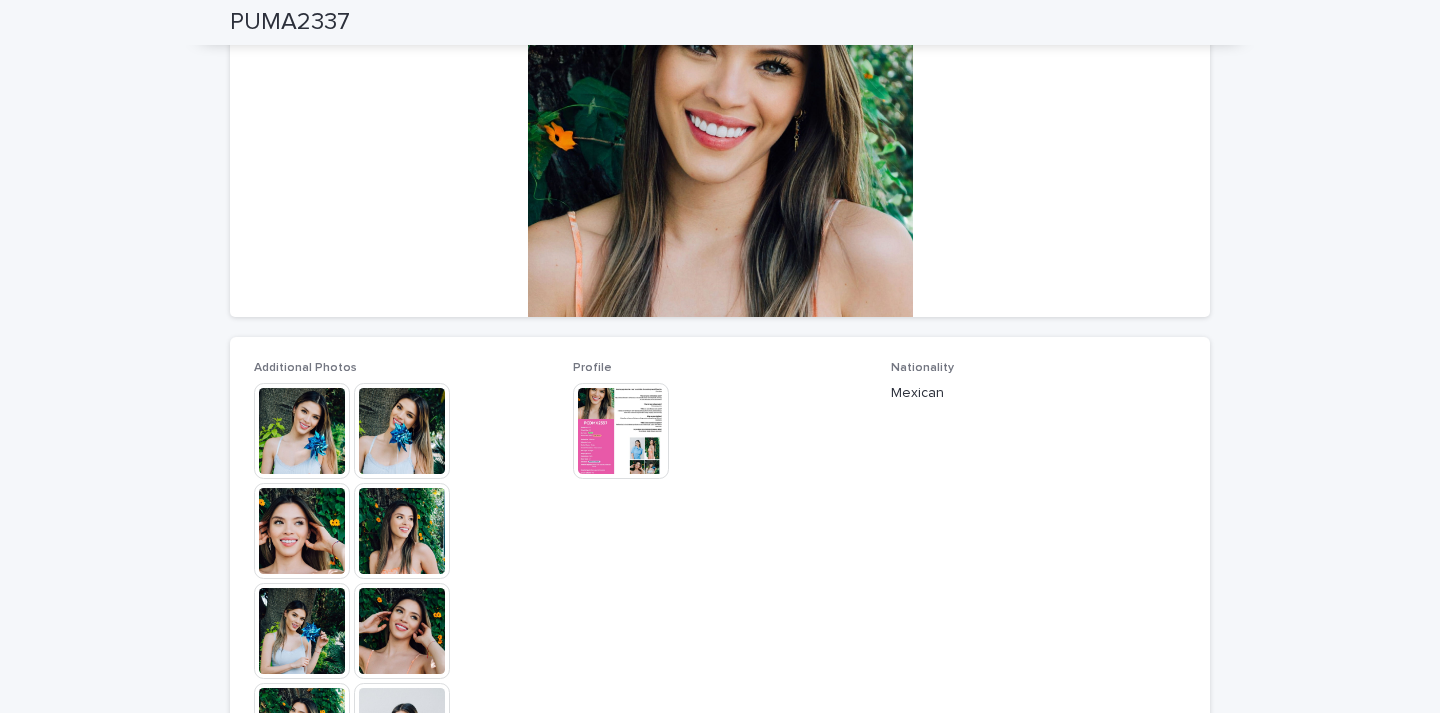 click at bounding box center (302, 431) 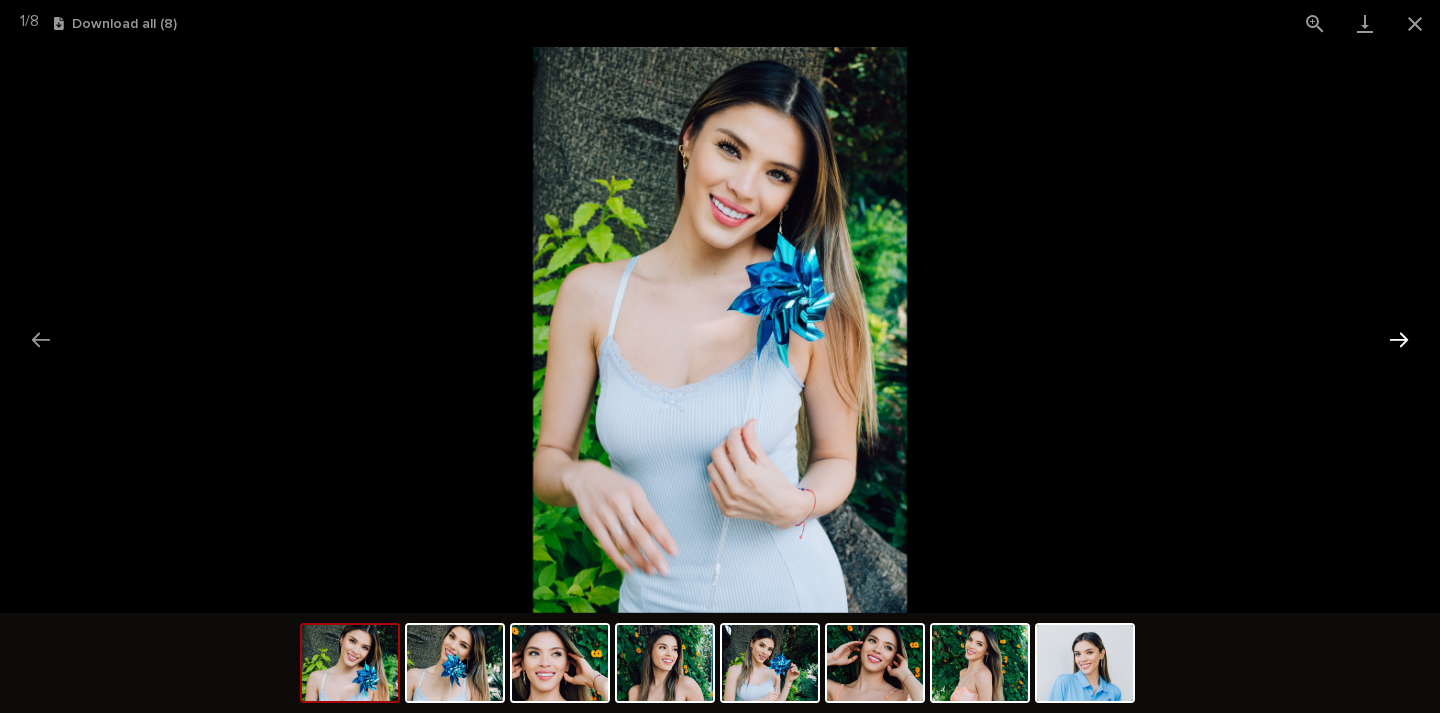 click at bounding box center (1399, 339) 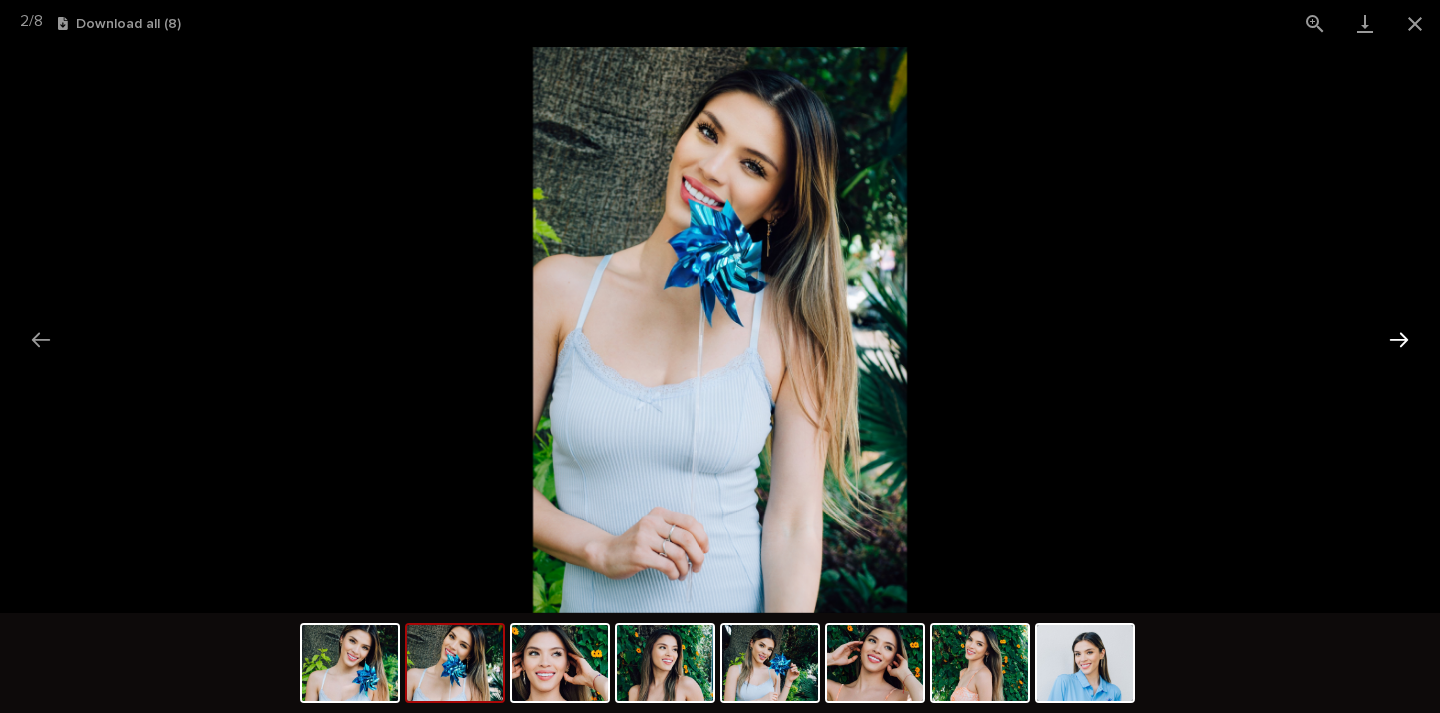 click at bounding box center [1399, 339] 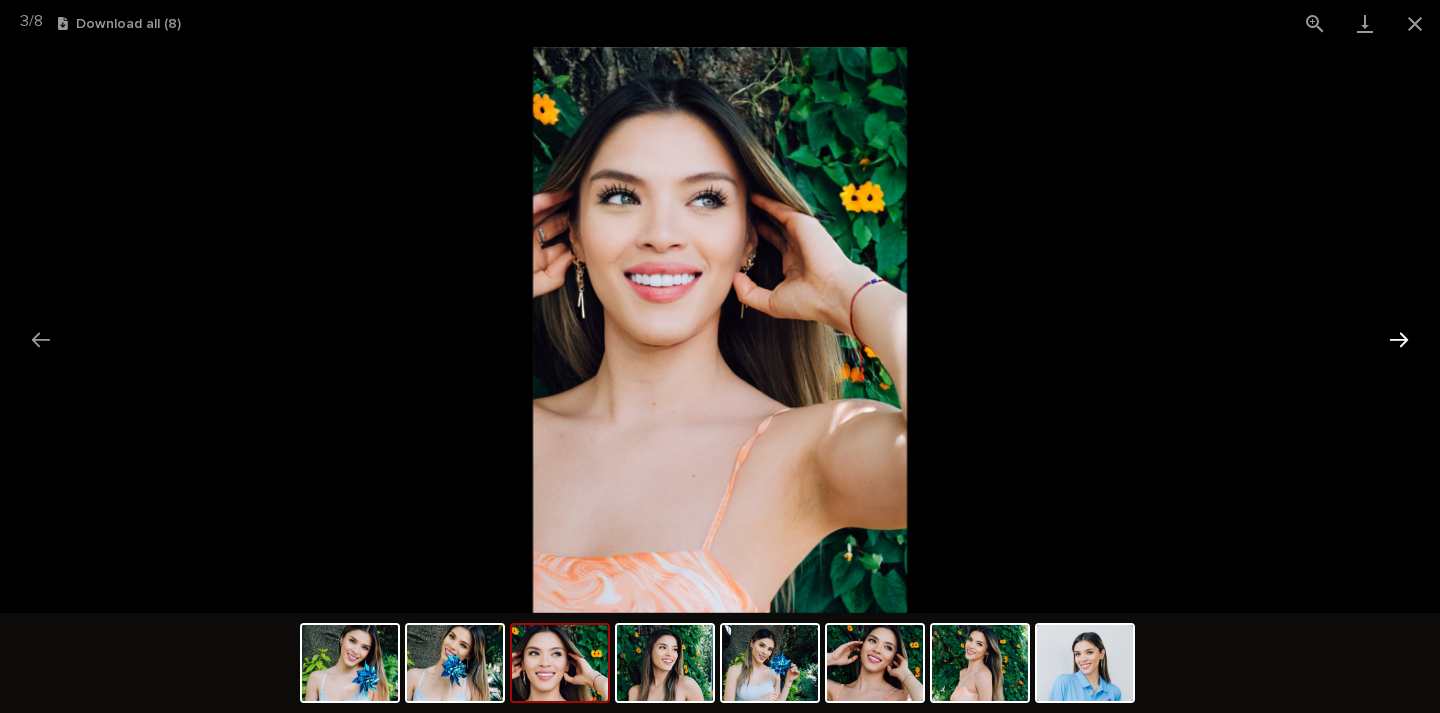 click at bounding box center (1399, 339) 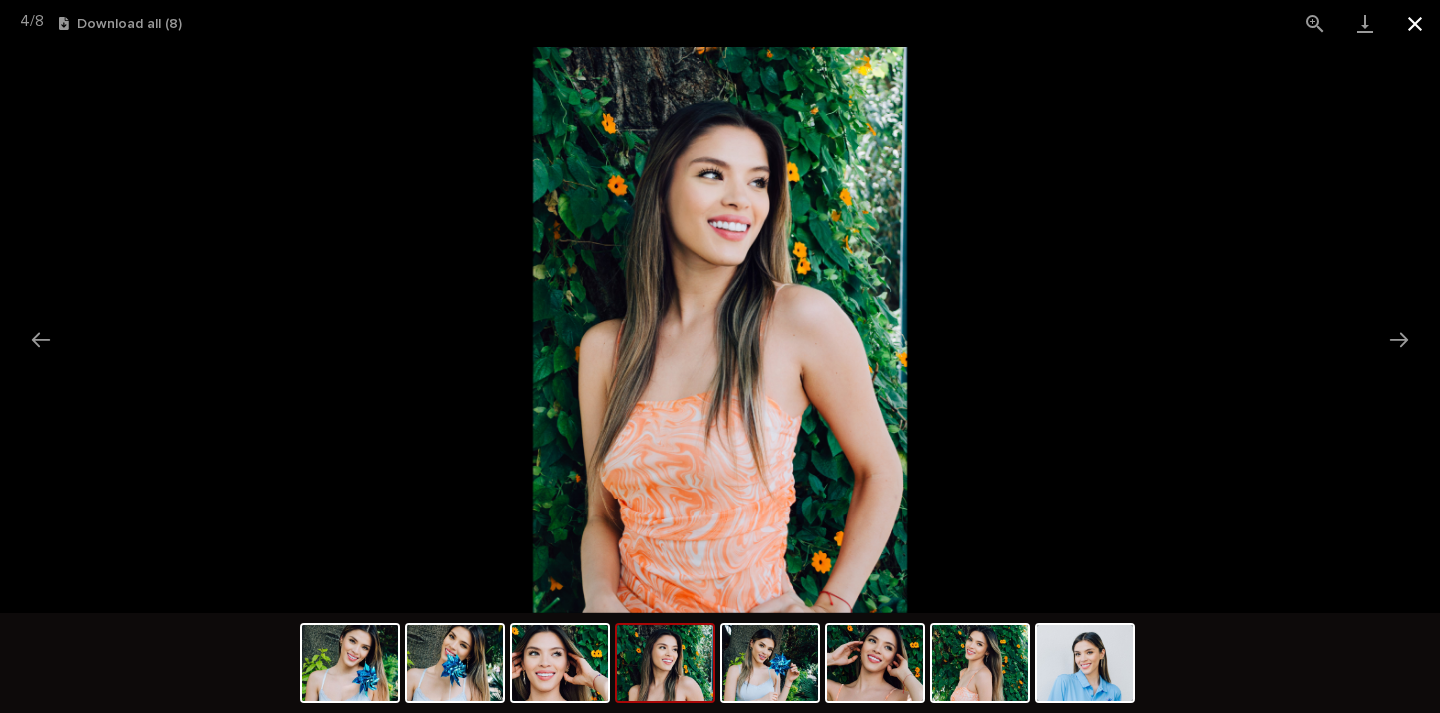 click at bounding box center [1415, 23] 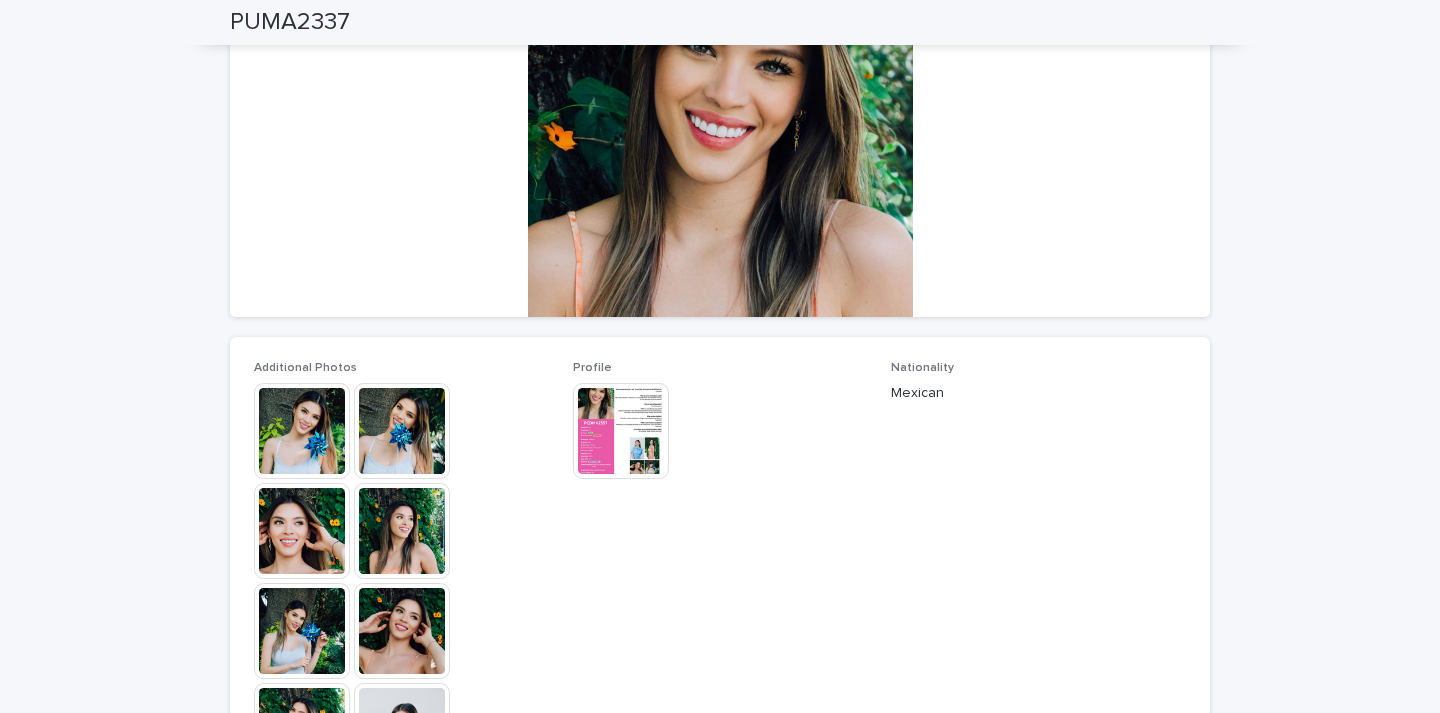 click at bounding box center (621, 431) 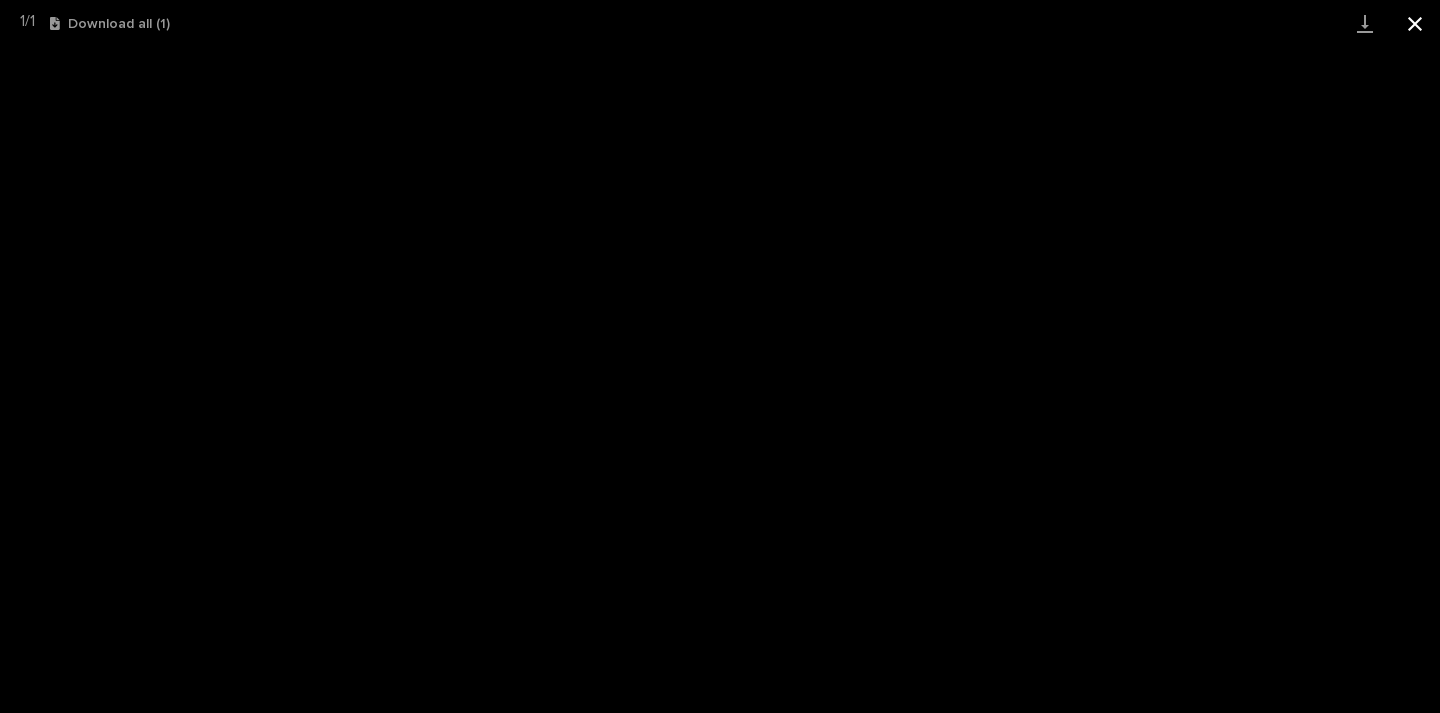 click at bounding box center [1415, 23] 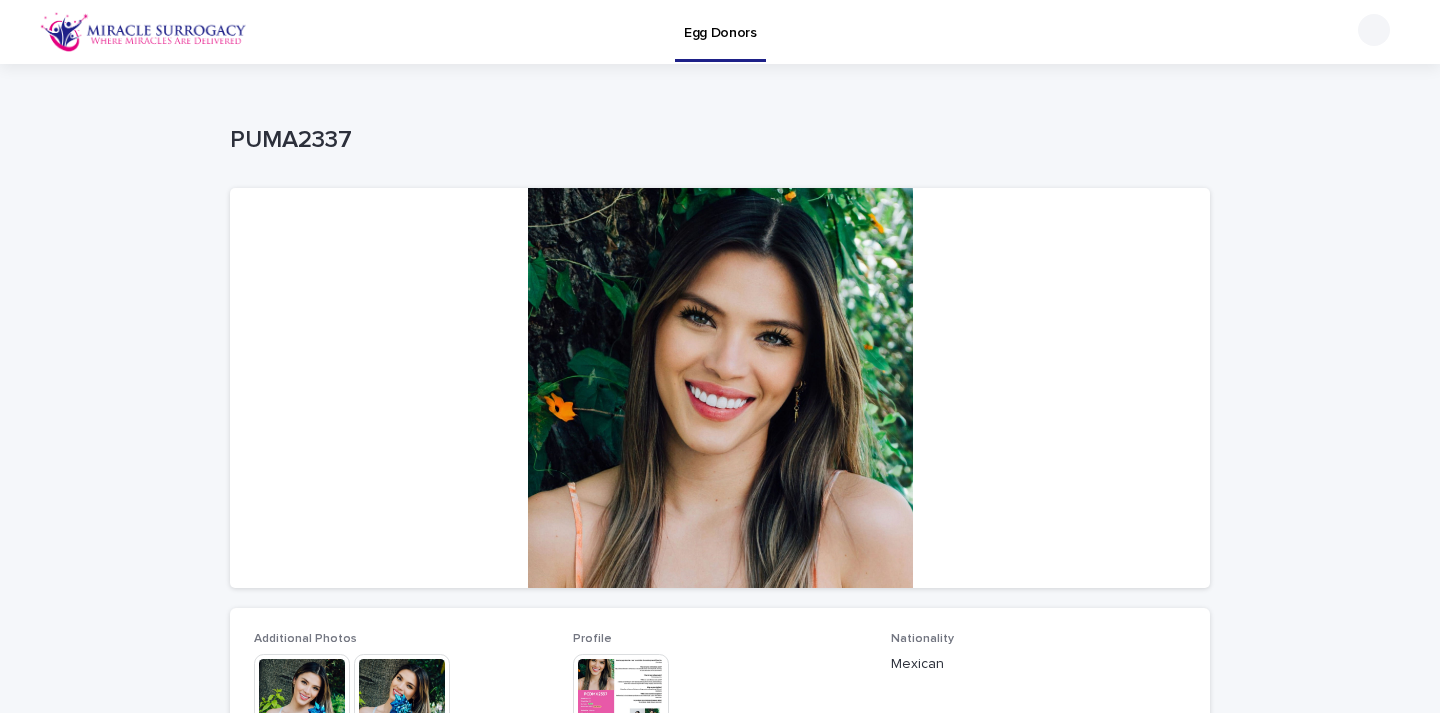 scroll, scrollTop: 0, scrollLeft: 0, axis: both 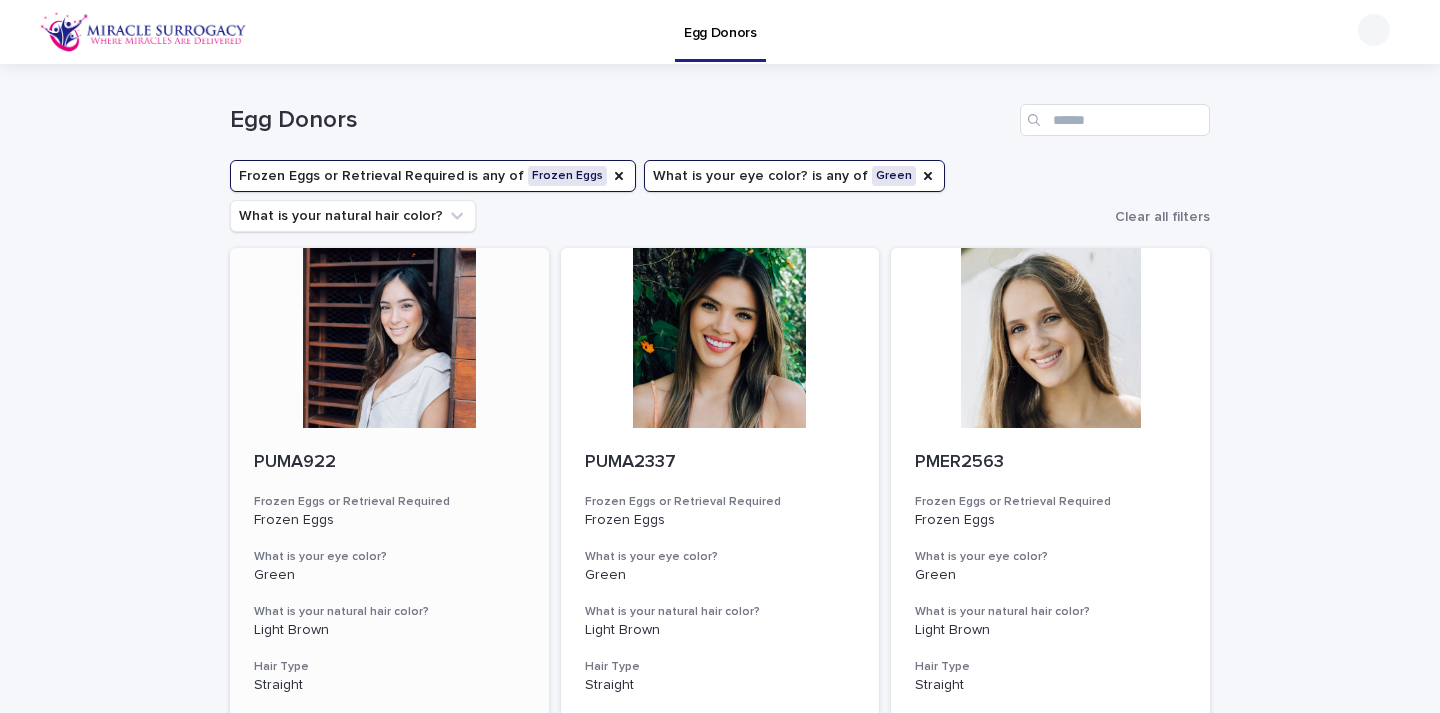 click at bounding box center [389, 338] 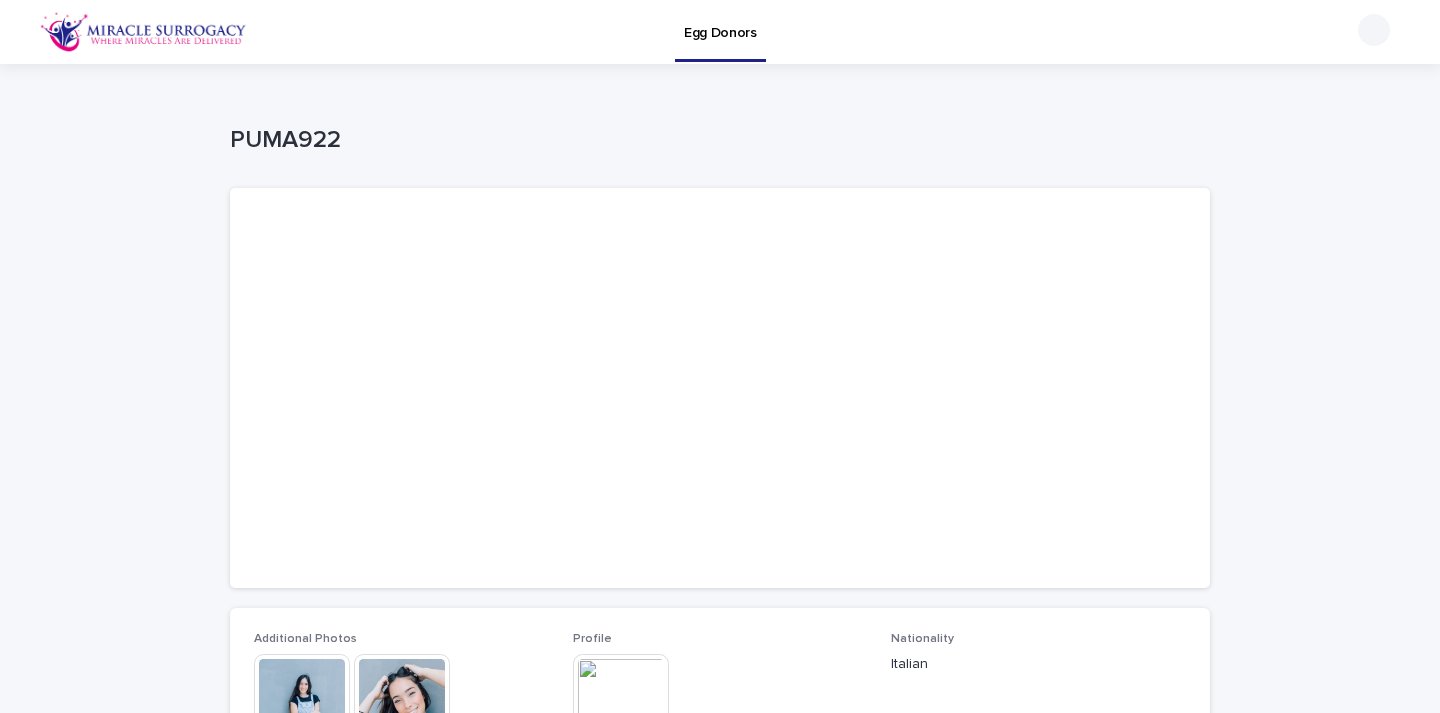 click at bounding box center (621, 702) 